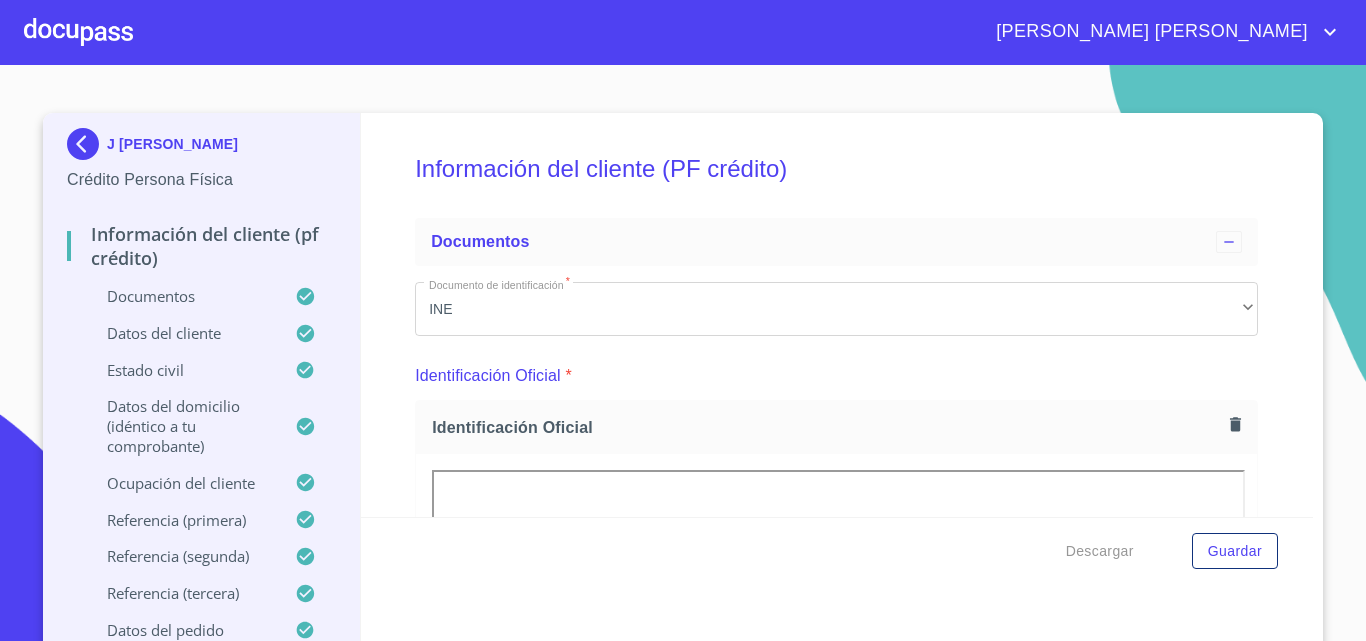 scroll, scrollTop: 0, scrollLeft: 0, axis: both 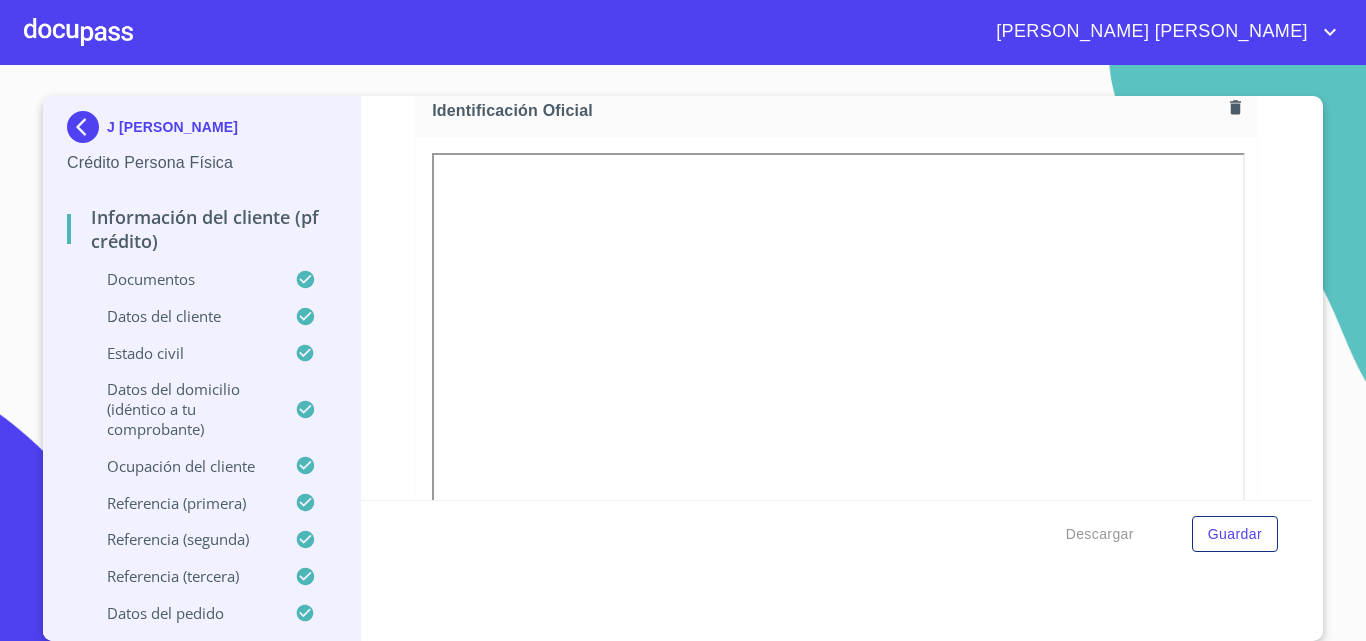 click on "J [PERSON_NAME]" at bounding box center (201, 131) 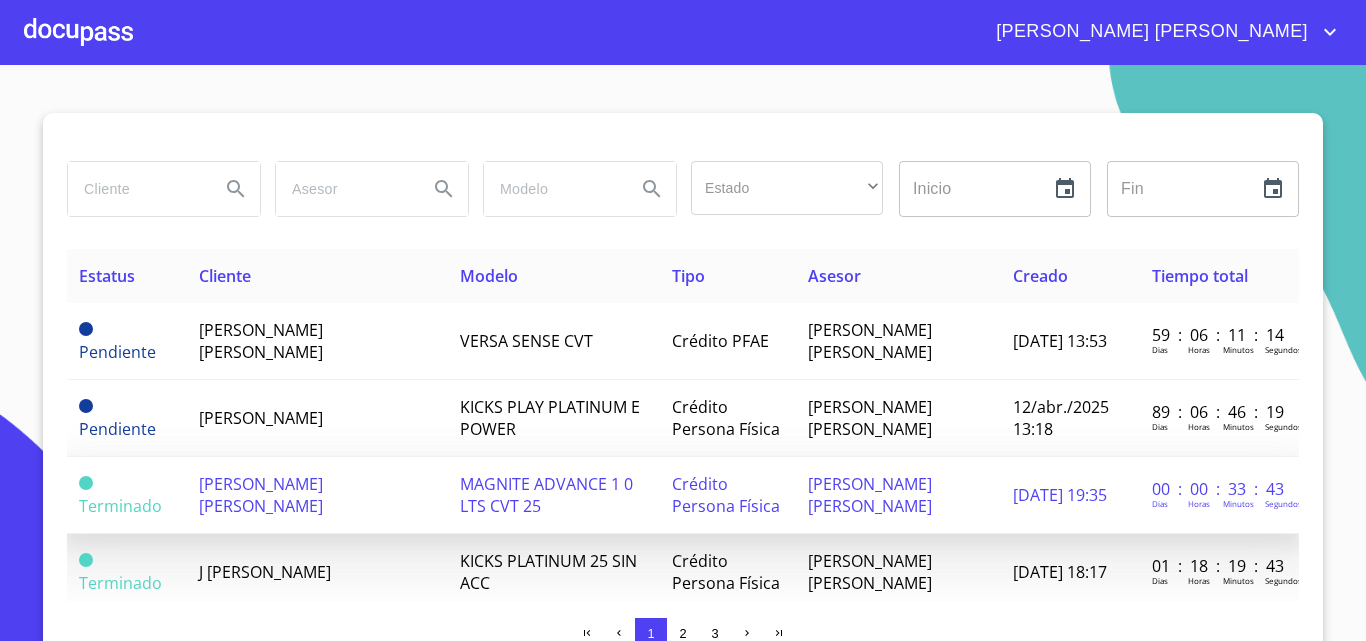 scroll, scrollTop: 100, scrollLeft: 0, axis: vertical 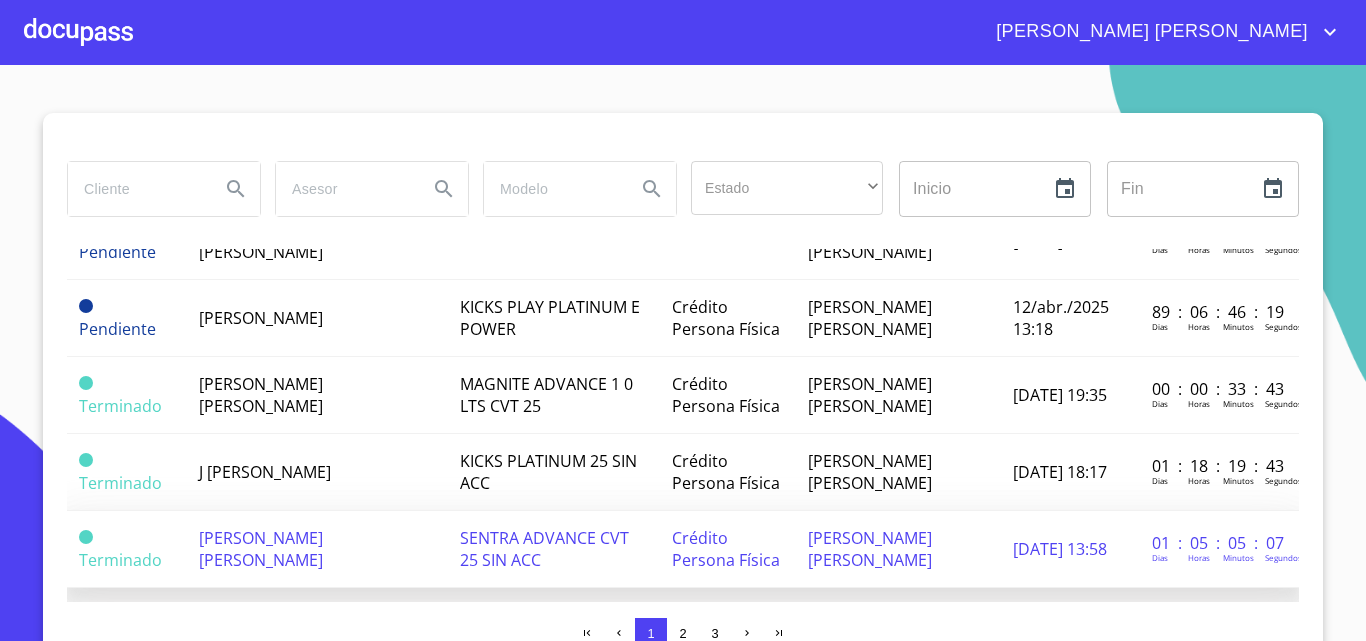 click on "[PERSON_NAME] [PERSON_NAME]" at bounding box center [261, 549] 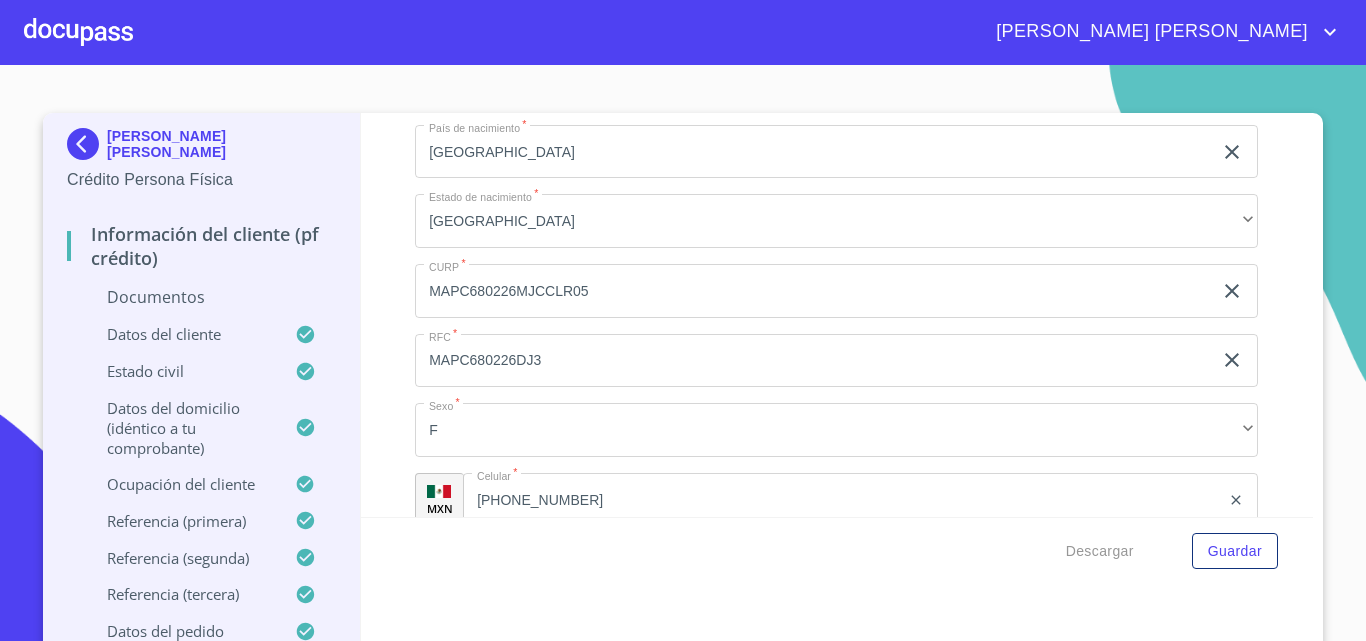 scroll, scrollTop: 5859, scrollLeft: 0, axis: vertical 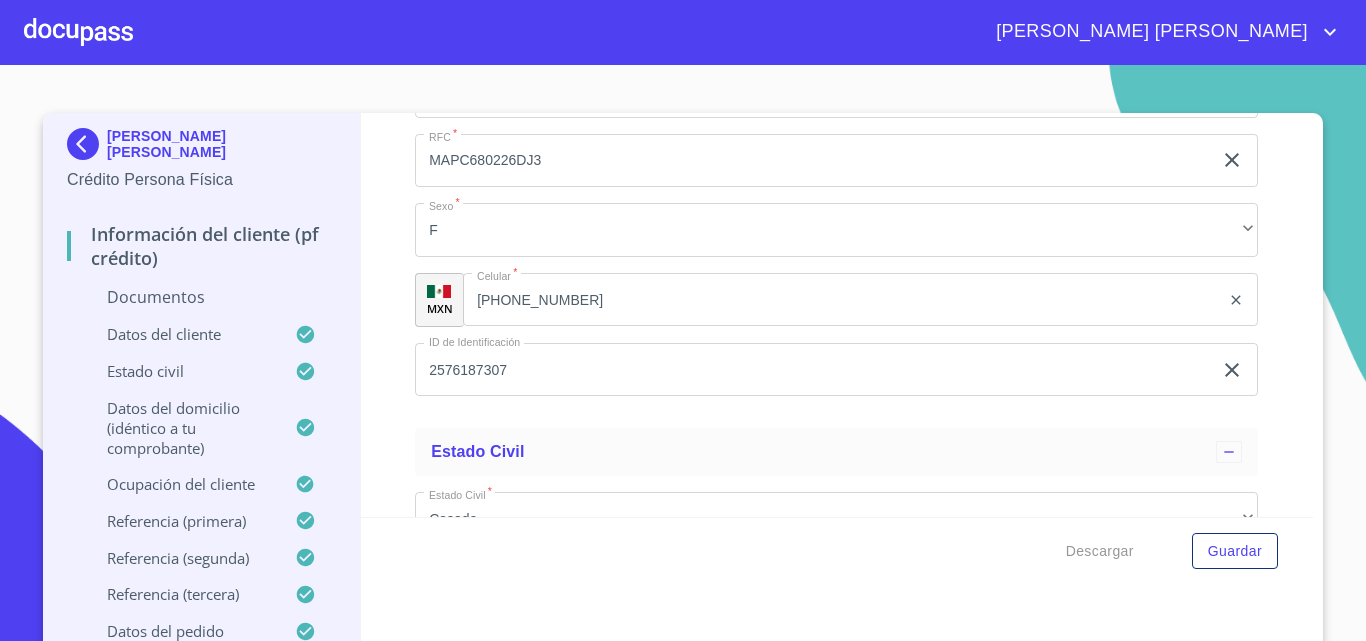 click on "MAPC680226DJ3" at bounding box center [813, -466] 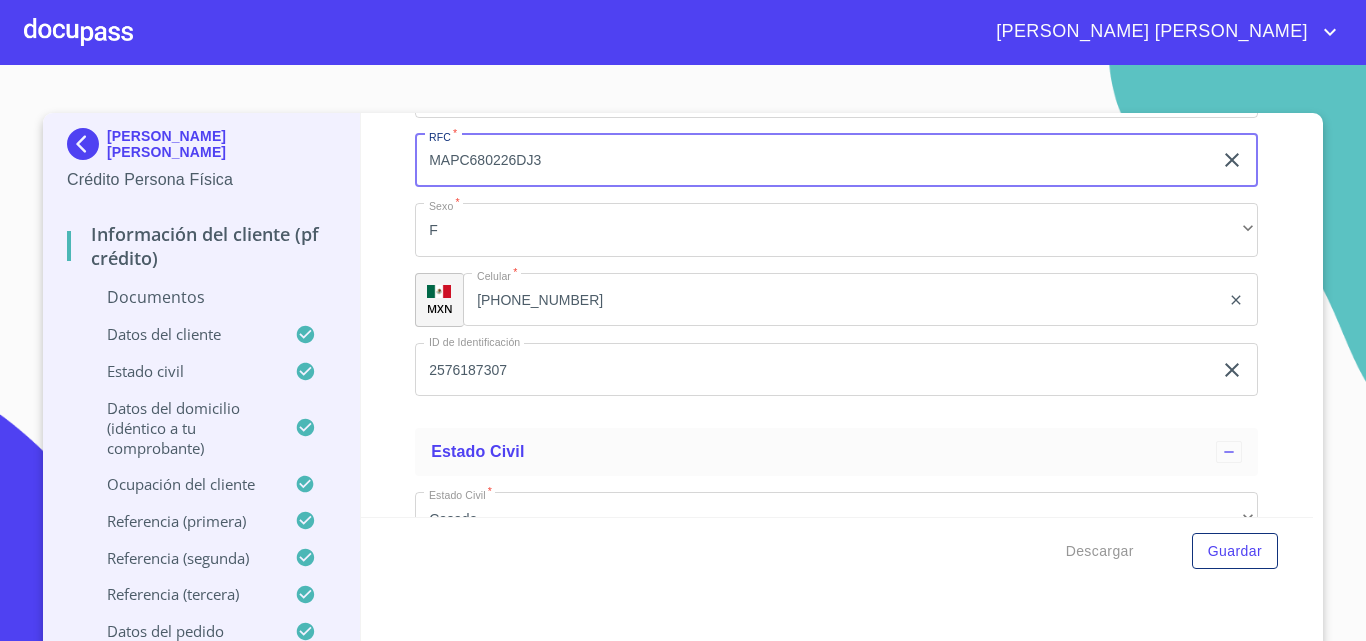 click on "MAPC680226DJ3" at bounding box center (813, 161) 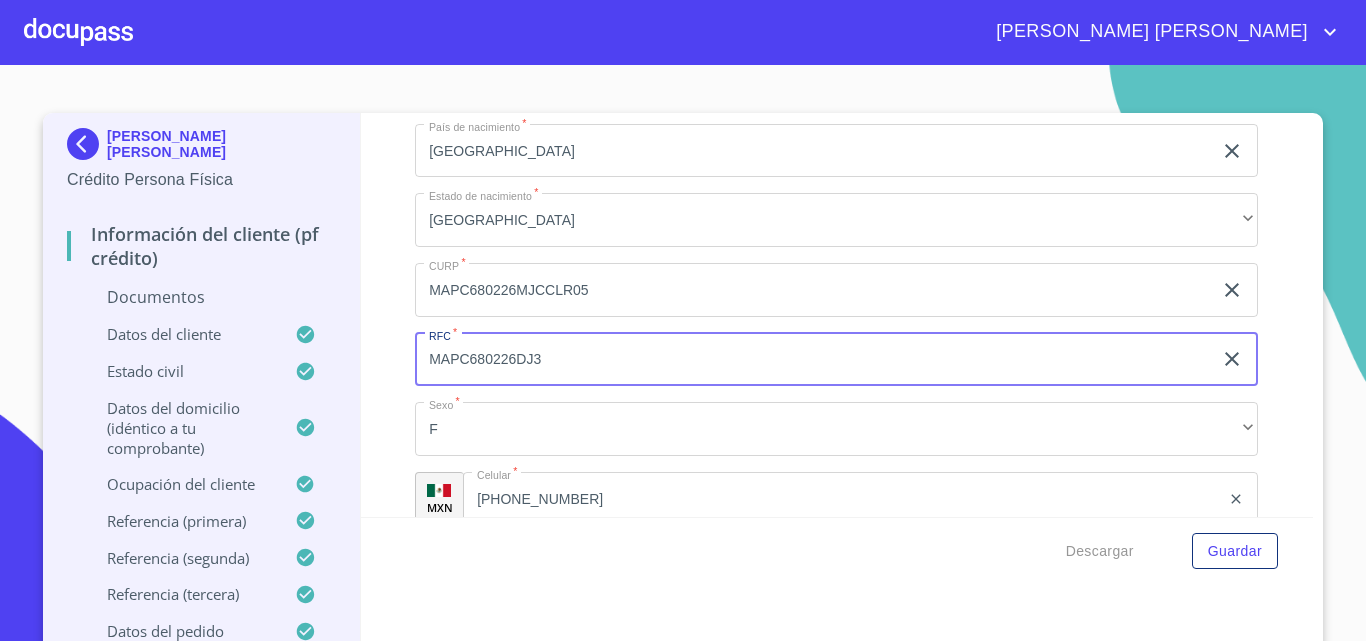 scroll, scrollTop: 5659, scrollLeft: 0, axis: vertical 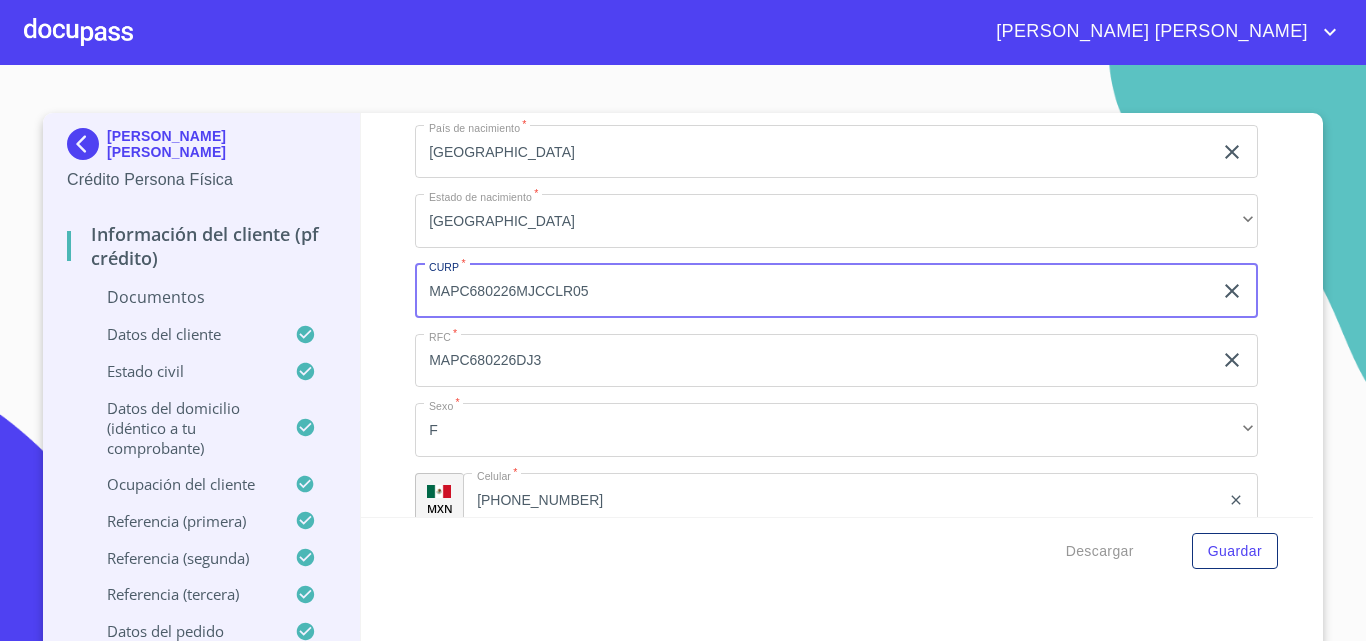drag, startPoint x: 606, startPoint y: 298, endPoint x: 402, endPoint y: 296, distance: 204.0098 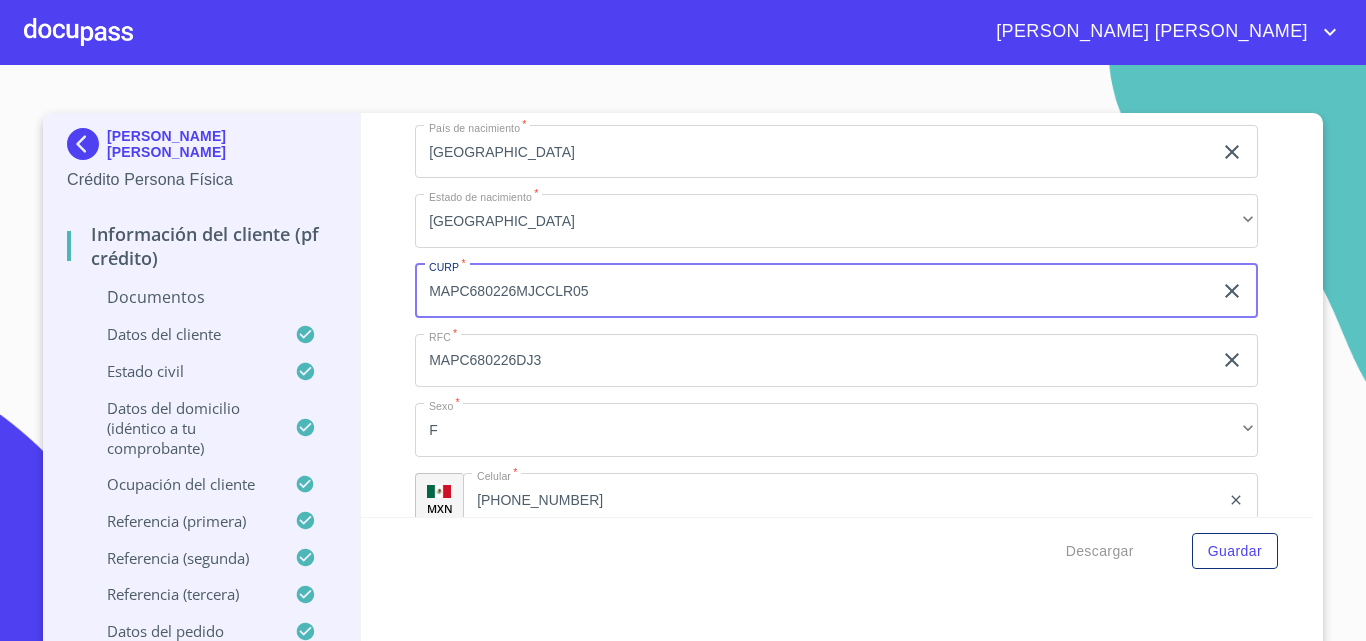 click on "Información del cliente (PF crédito)   Documentos Documento de identificación   * INE ​ Identificación Oficial * Identificación Oficial Identificación Oficial Comprobante de Domicilio * Arrastra o selecciona el (los) documento(s) para agregar Fuente de ingresos   * Independiente/Dueño de negocio/Persona Moral ​ Comprobante de Ingresos mes 1 * Comprobante de Ingresos mes 1 Comprobante de Ingresos mes 1 Comprobante de Ingresos mes 2 * Comprobante de Ingresos mes 2 Comprobante de Ingresos mes 2 Comprobante de Ingresos mes 3 * Comprobante de Ingresos mes 3 Comprobante de Ingresos mes 3 CURP * CURP [PERSON_NAME] de situación fiscal Arrastra o selecciona el (los) documento(s) para agregar Datos del cliente Apellido [PERSON_NAME]   * [PERSON_NAME] ​ Apellido Materno   * [PERSON_NAME] ​ Primer nombre   * [PERSON_NAME] ​ [PERSON_NAME] Nombre [PERSON_NAME] ​ Fecha de nacimiento * 26 de feb. de [DEMOGRAPHIC_DATA] ​ Nacionalidad   * Mexicana ​ País de nacimiento   * [GEOGRAPHIC_DATA] ​ Estado de nacimiento   * Jalisco ​ CURP   * ​" at bounding box center (837, 315) 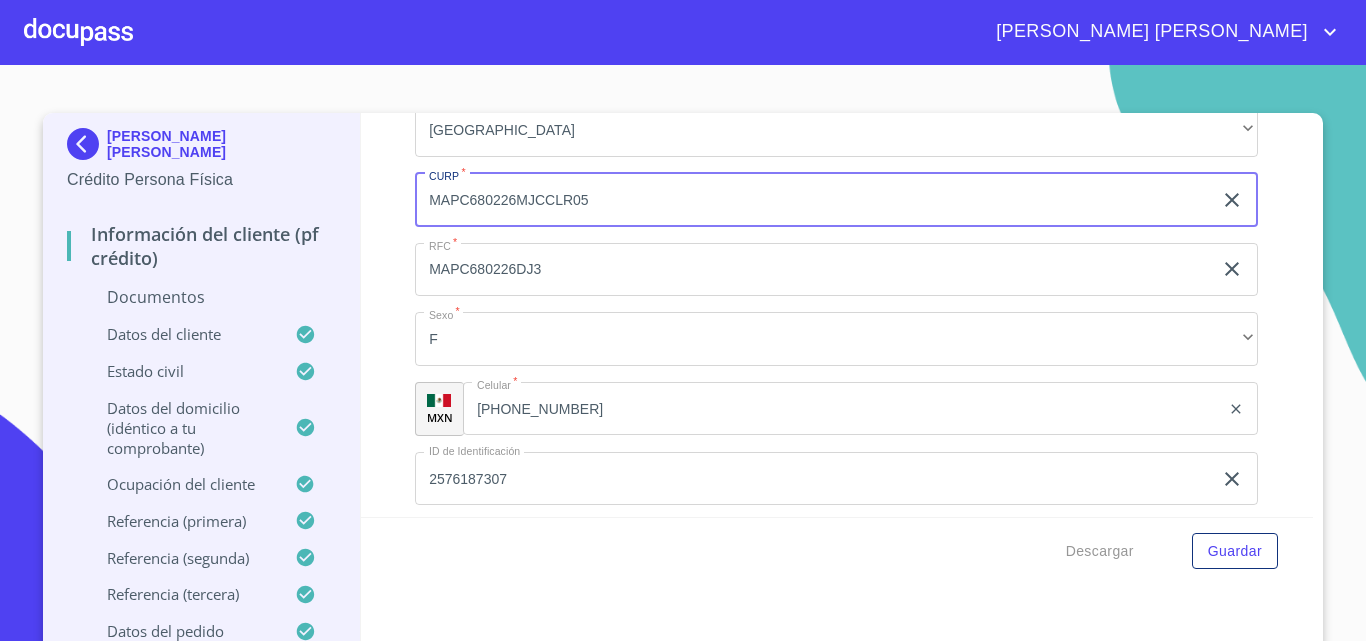 scroll, scrollTop: 5859, scrollLeft: 0, axis: vertical 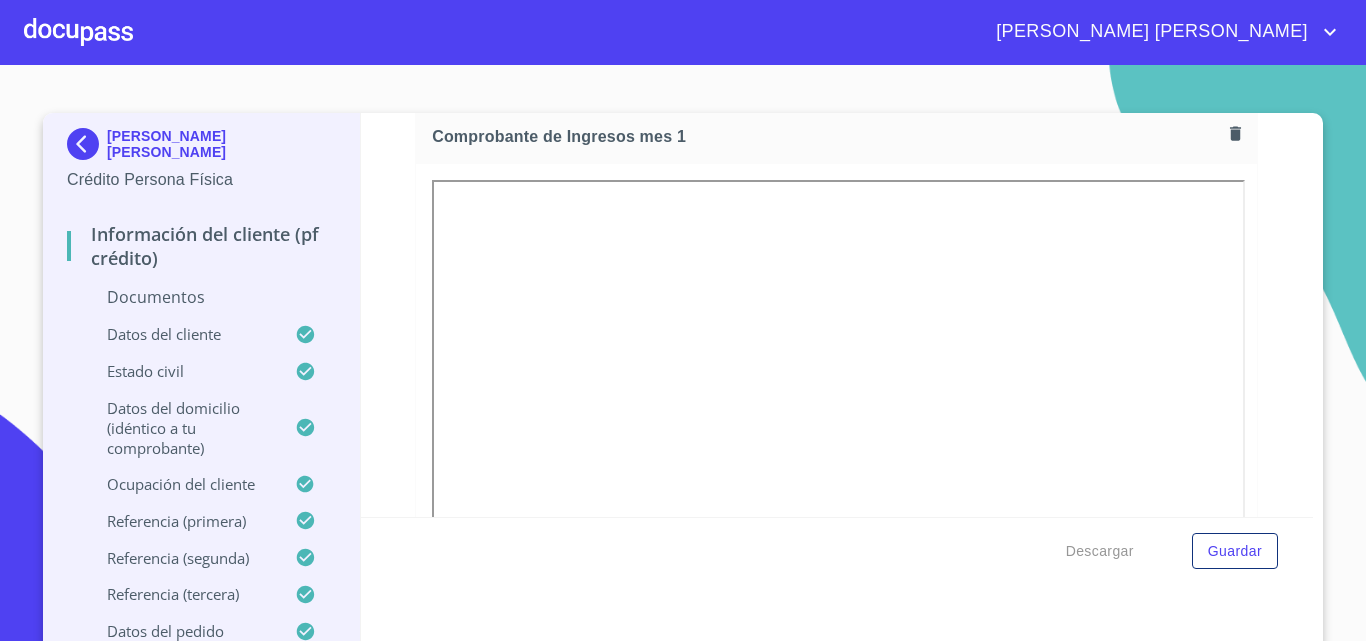 click on "[PERSON_NAME] [PERSON_NAME]" at bounding box center [221, 144] 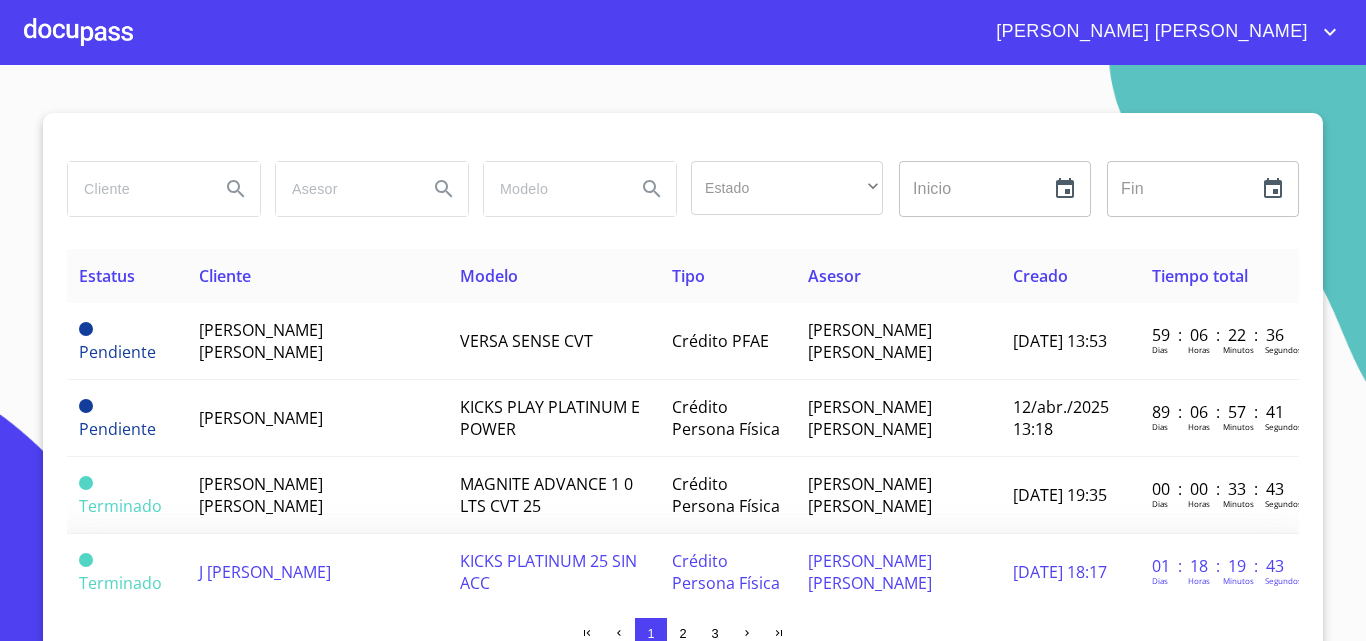 click on "J [PERSON_NAME]" at bounding box center [265, 572] 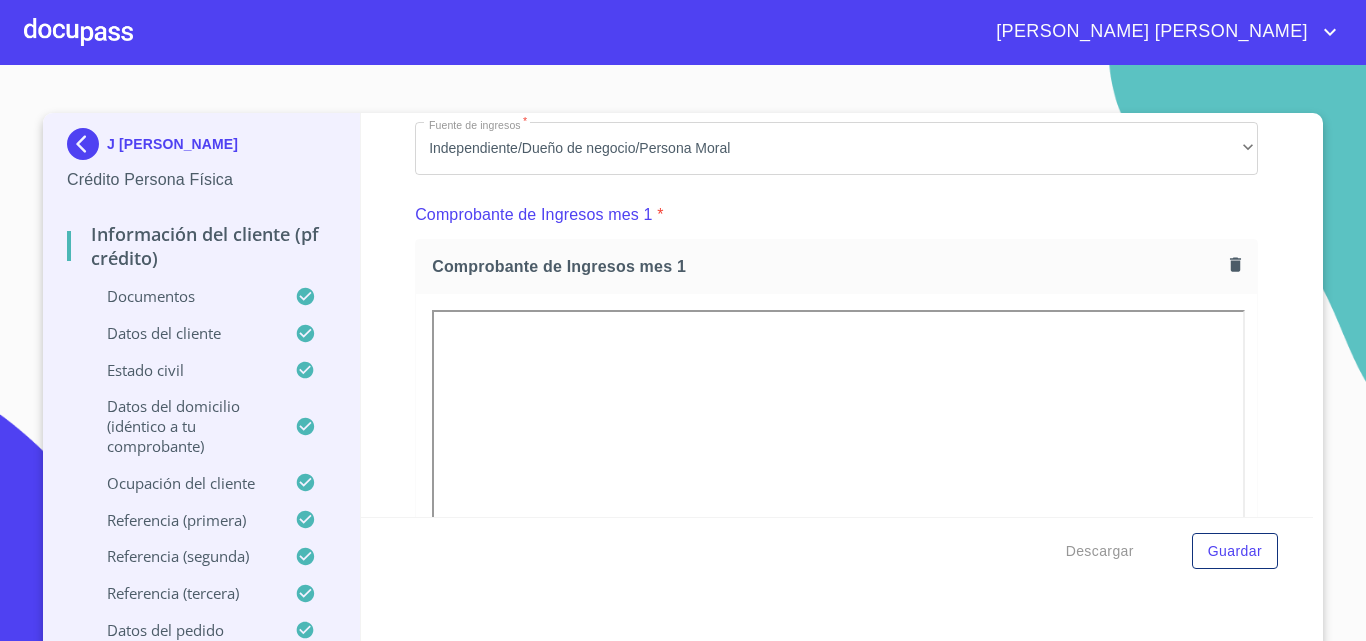 scroll, scrollTop: 2100, scrollLeft: 0, axis: vertical 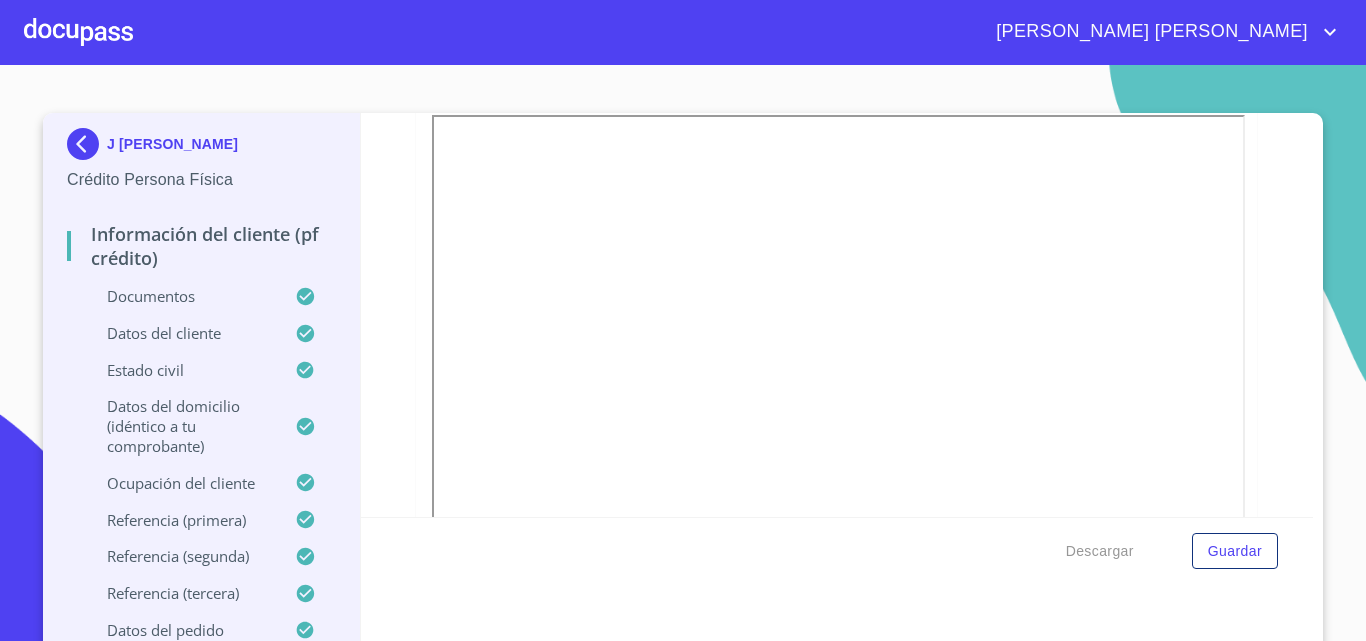 click on "Información del cliente (PF crédito)   Documentos Documento de identificación   * INE ​ Identificación Oficial * Identificación Oficial Identificación Oficial Comprobante de Domicilio * Comprobante de Domicilio Comprobante de [PERSON_NAME] de ingresos   * Independiente/Dueño de negocio/Persona Moral ​ Comprobante de Ingresos mes 1 * Comprobante de Ingresos mes 1 Comprobante de Ingresos mes 1 Comprobante de Ingresos mes 2 * Comprobante de Ingresos mes 2 Comprobante de Ingresos mes 2 Comprobante de Ingresos mes 3 * Comprobante de Ingresos mes 3 Comprobante de Ingresos mes 3 CURP * CURP [PERSON_NAME] de situación fiscal Arrastra o selecciona el (los) documento(s) para agregar Datos del cliente Apellido [PERSON_NAME]   * [PERSON_NAME] ​ Apellido Materno   * [PERSON_NAME] ​ Primer nombre   * J ​ Segundo Nombre [PERSON_NAME] ​ Fecha de nacimiento * 15 de abr. de [DEMOGRAPHIC_DATA] ​ Nacionalidad   * Mexicana ​ País de nacimiento   * [GEOGRAPHIC_DATA] ​ Estado de nacimiento   * Jalisco ​ CURP   * ​ RFC   * *" at bounding box center [837, 315] 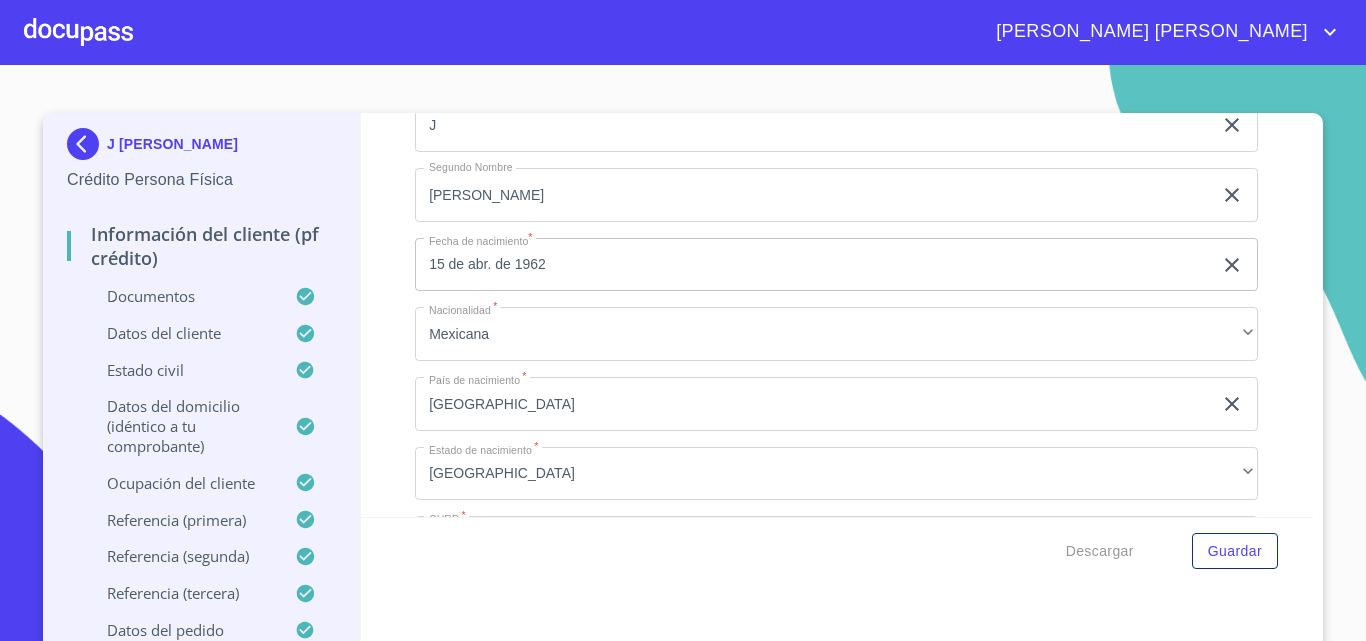 scroll, scrollTop: 5400, scrollLeft: 0, axis: vertical 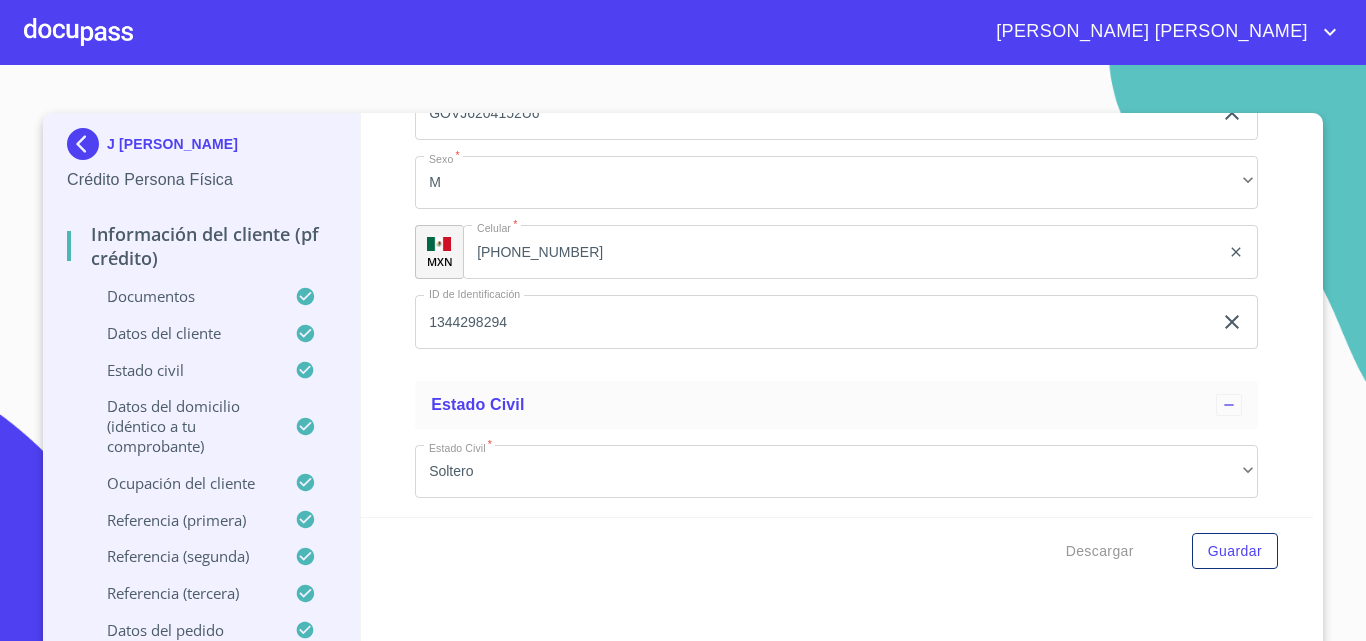 click 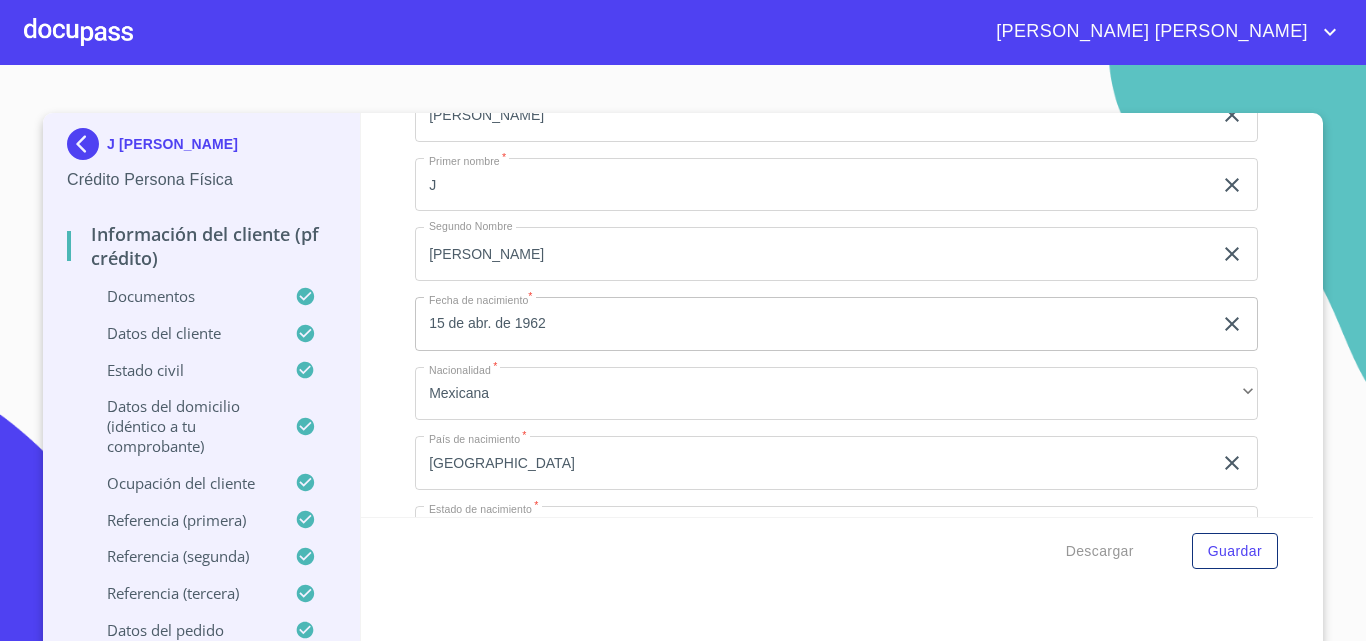 scroll, scrollTop: 0, scrollLeft: 0, axis: both 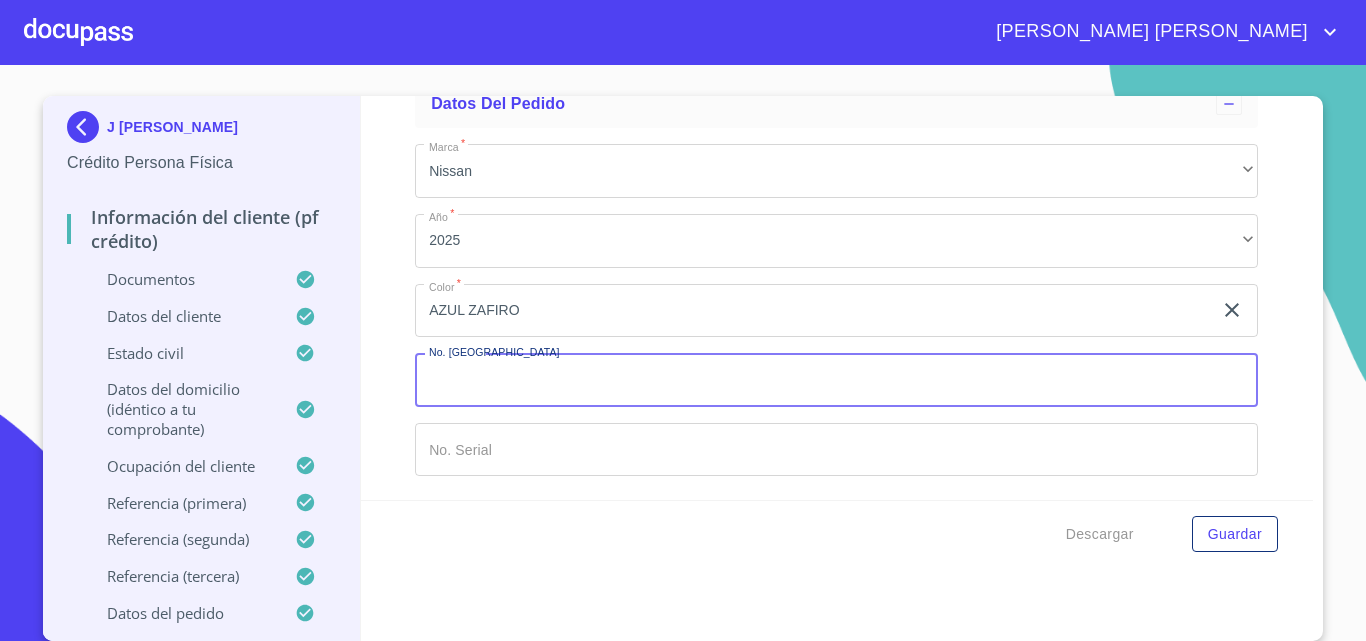 click on "Documento de identificación   *" at bounding box center [836, 380] 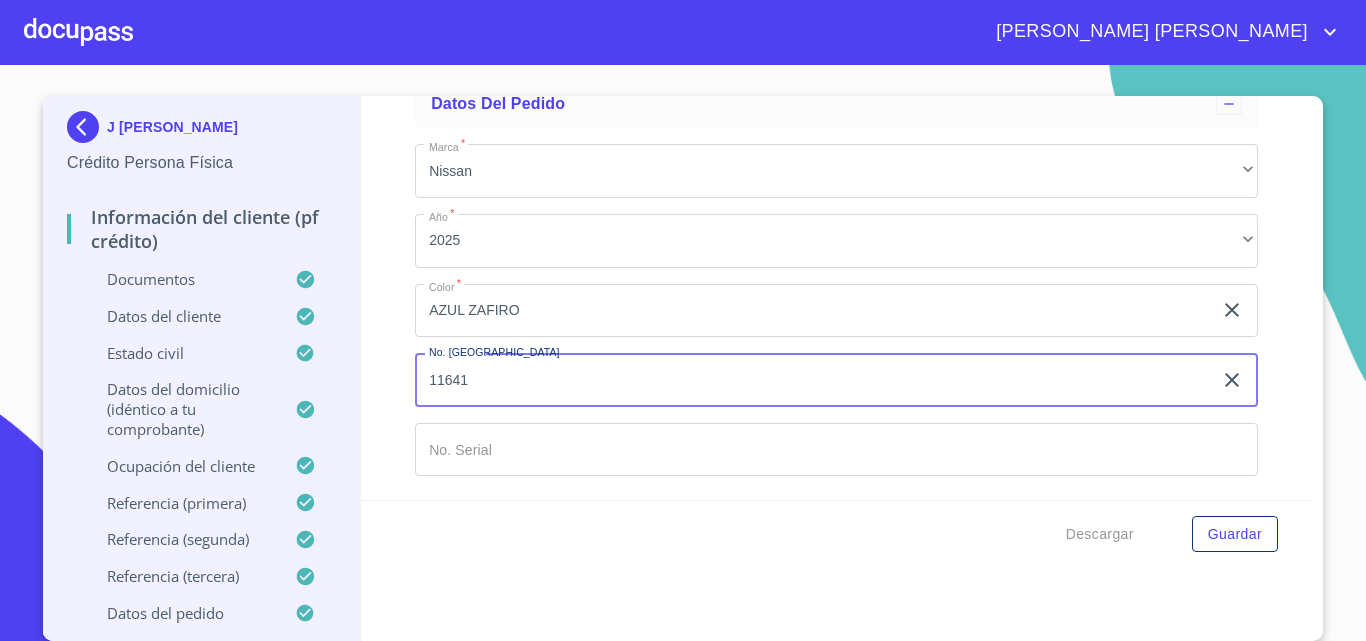 type on "11641" 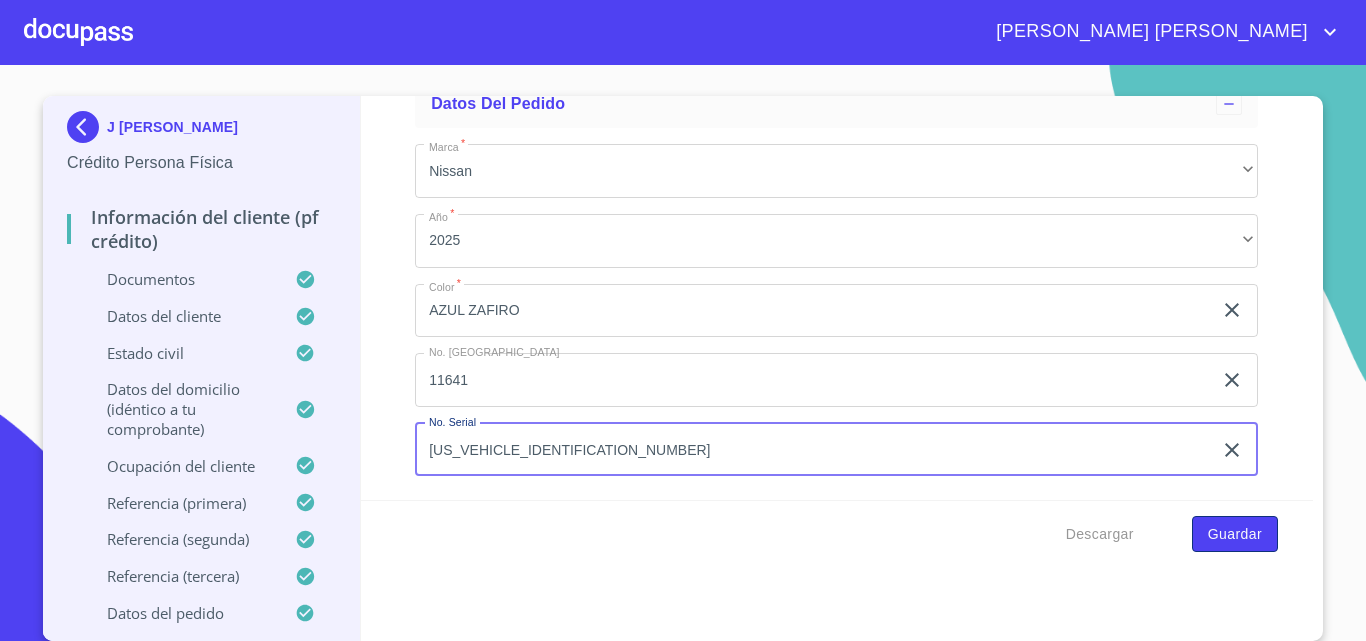 type on "[US_VEHICLE_IDENTIFICATION_NUMBER]" 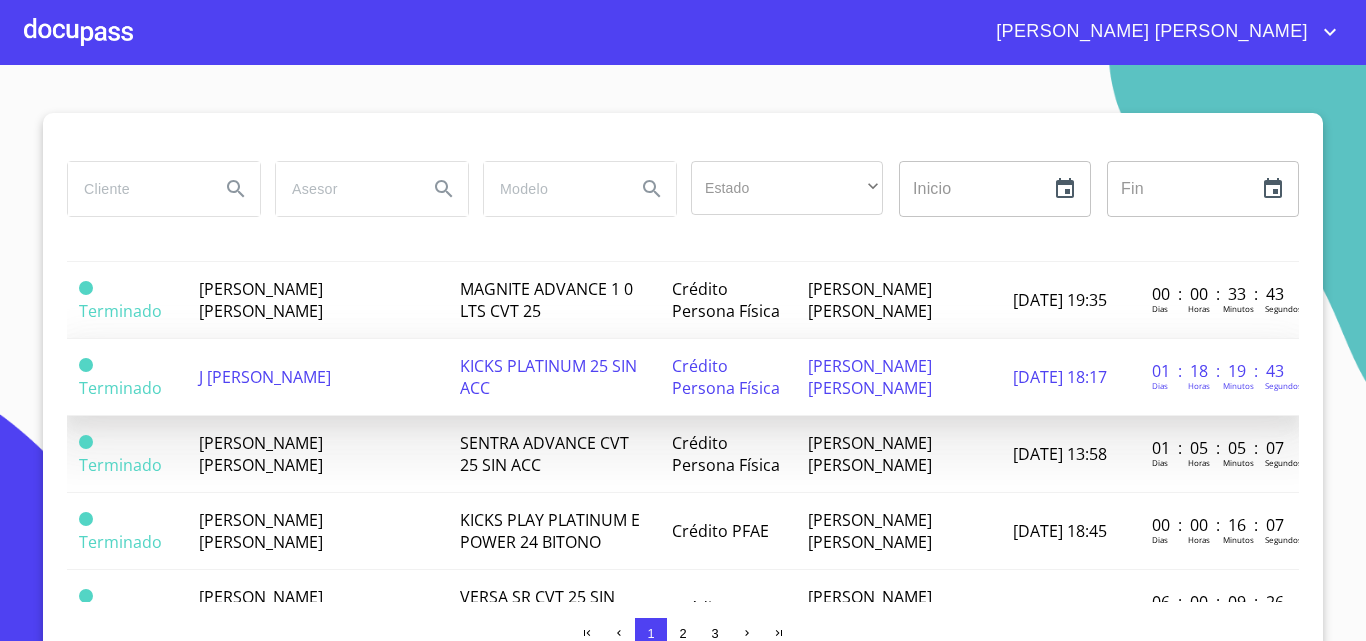scroll, scrollTop: 200, scrollLeft: 0, axis: vertical 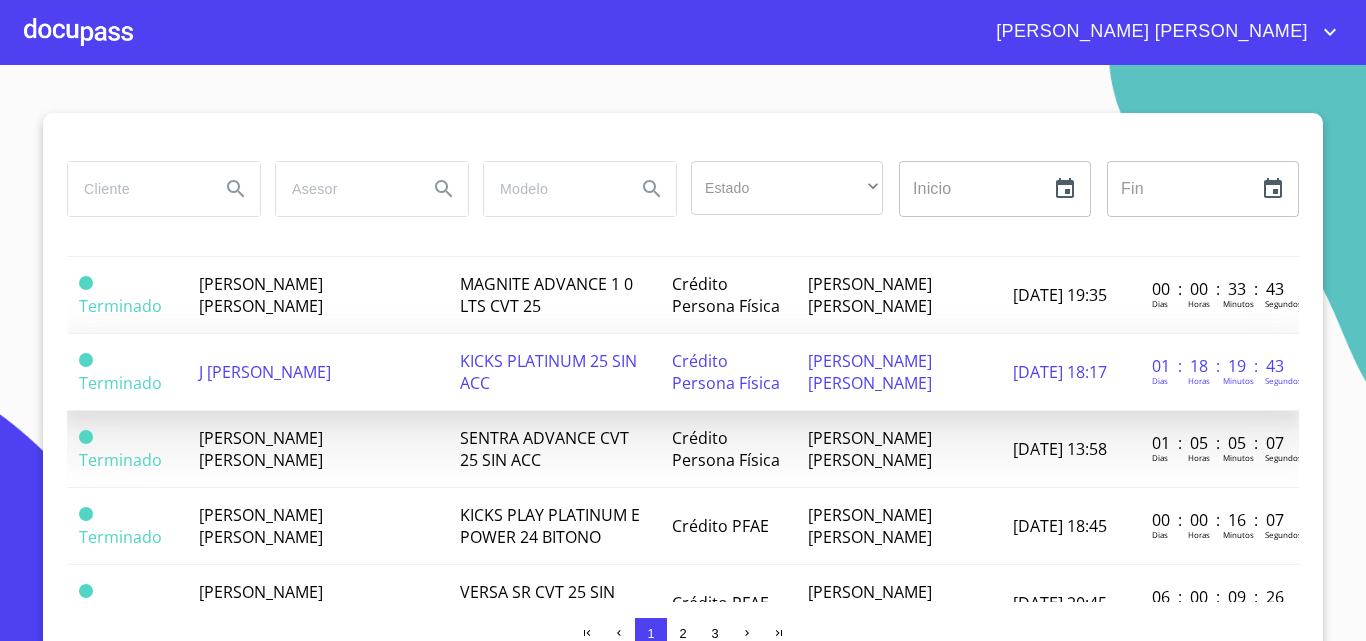 click on "J [PERSON_NAME]" at bounding box center (265, 372) 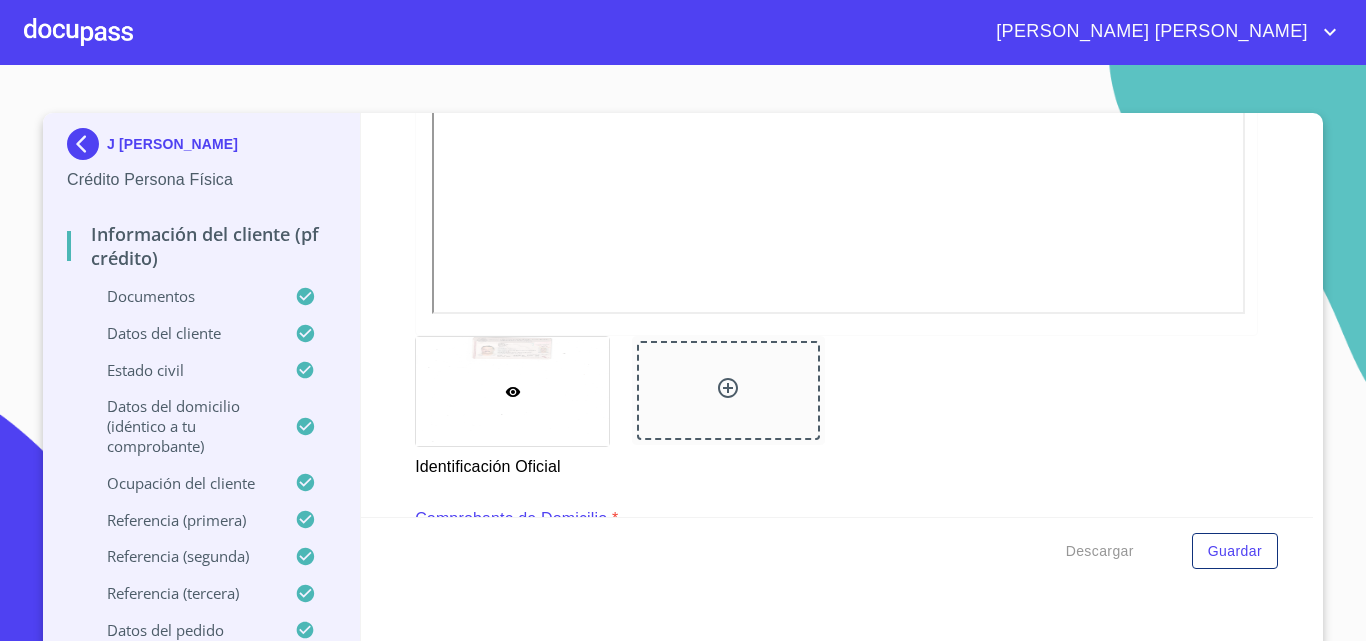 scroll, scrollTop: 926, scrollLeft: 0, axis: vertical 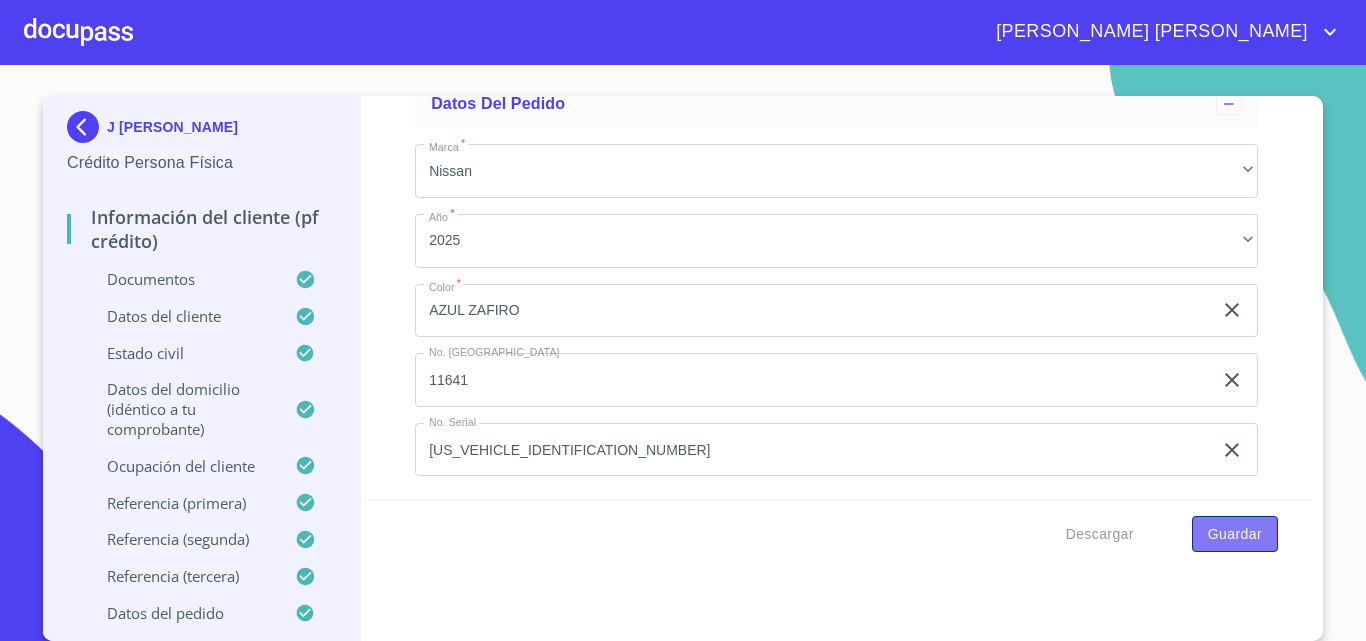 click on "Guardar" at bounding box center (1235, 534) 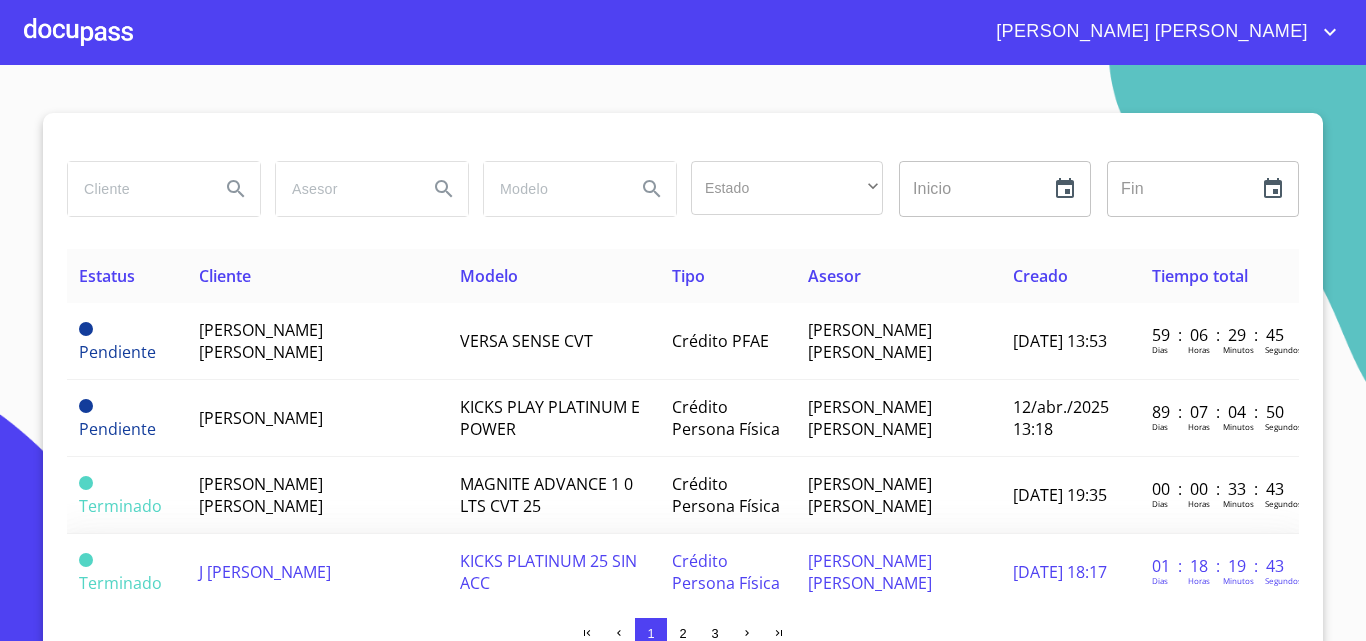 click on "J [PERSON_NAME]" at bounding box center [265, 572] 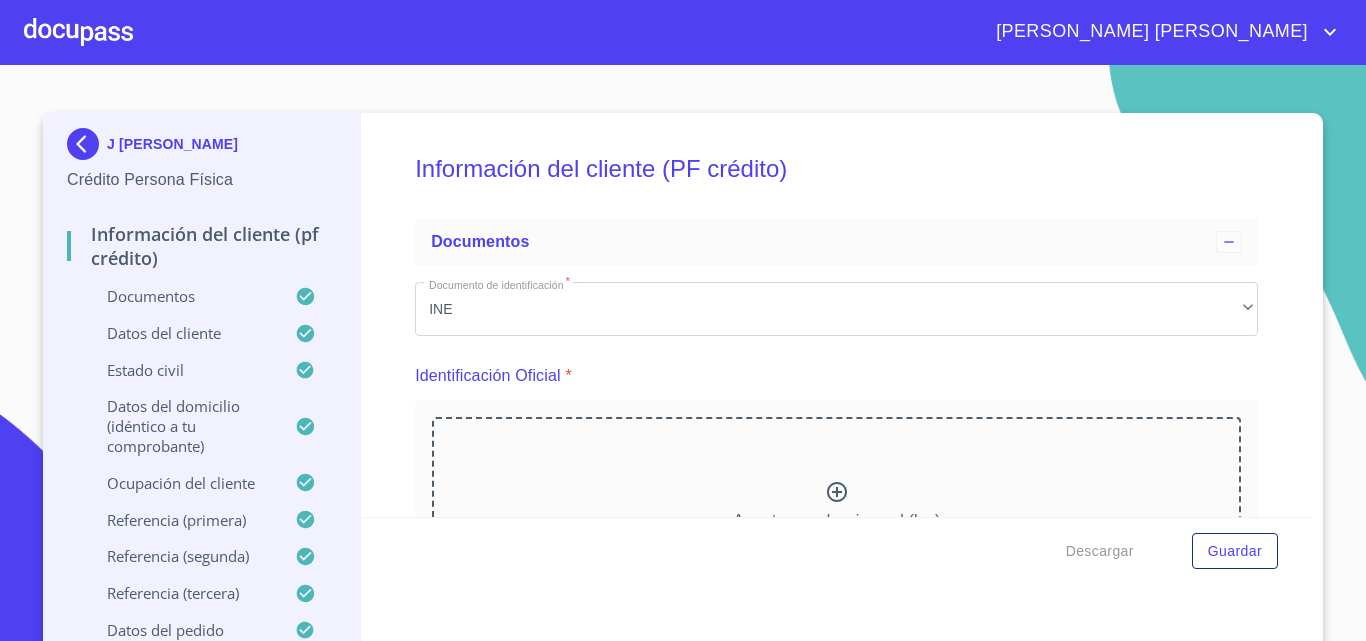 scroll, scrollTop: 77, scrollLeft: 0, axis: vertical 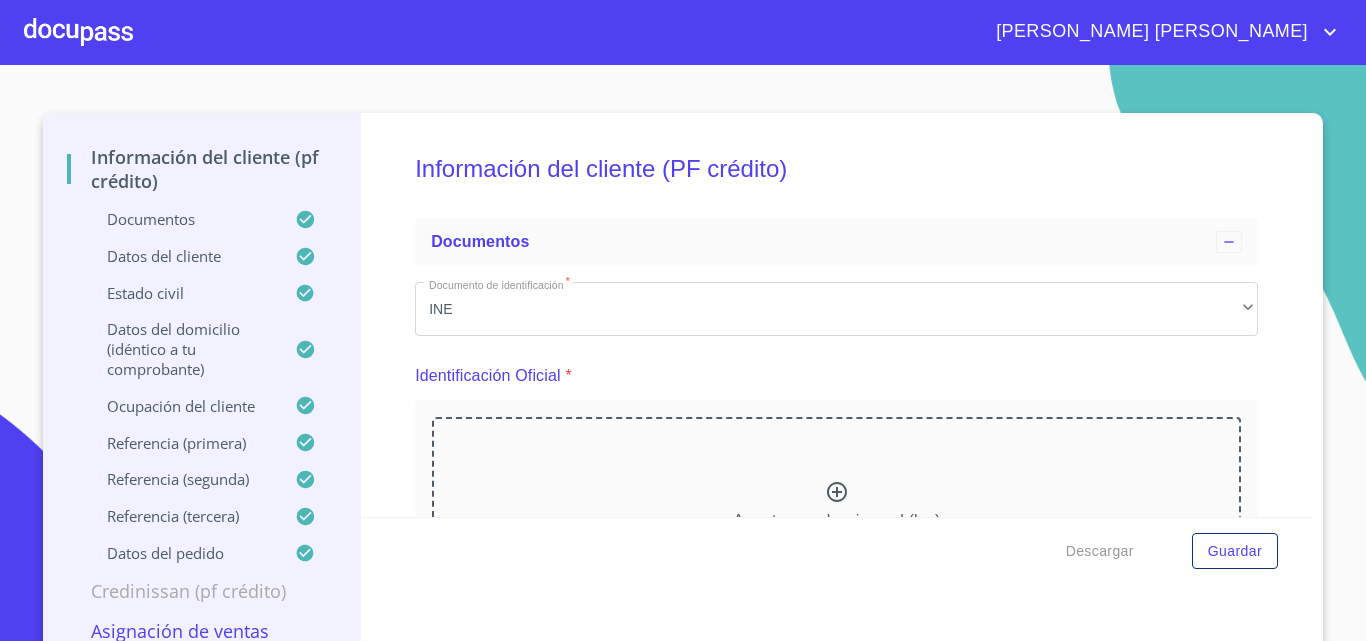click on "Asignación de Ventas" at bounding box center (201, 631) 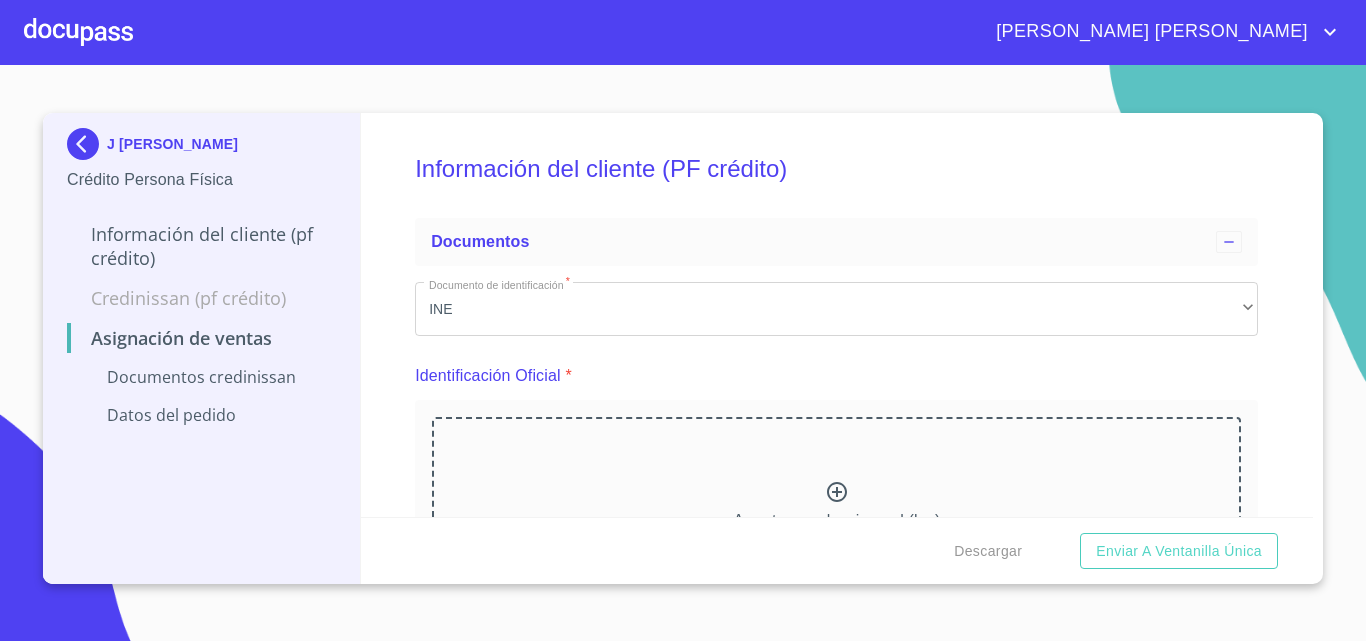 scroll, scrollTop: 0, scrollLeft: 0, axis: both 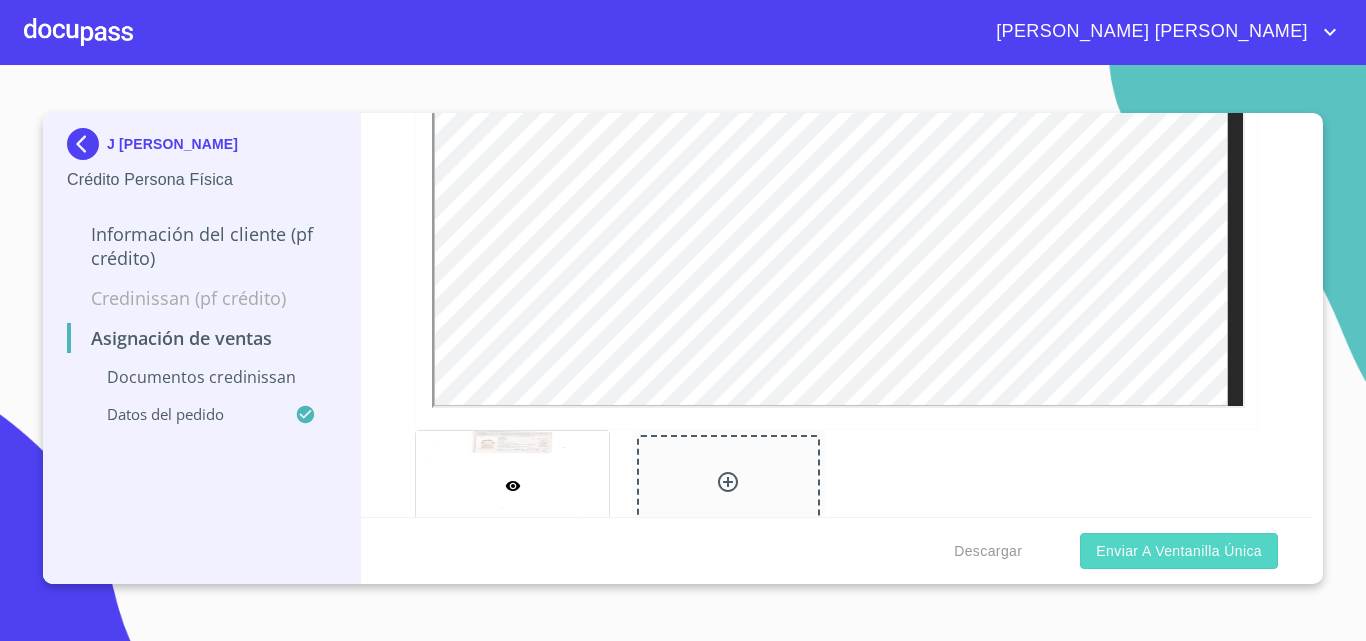 click on "[PERSON_NAME] Persona Física Información del cliente (PF crédito) Credinissan (PF crédito) Asignación de Ventas Documentos CrediNissan Datos del pedido Información del cliente (PF crédito)   Documentos Documento de identificación   * INE ​ Identificación Oficial * Identificación Oficial Identificación Oficial Comprobante de Domicilio * Comprobante de Domicilio Comprobante de [PERSON_NAME] de ingresos   * Independiente/Dueño de negocio/Persona Moral ​ Comprobante de Ingresos mes 1 * Comprobante de Ingresos mes 1 Comprobante de Ingresos mes 1 Comprobante de Ingresos mes 2 * Comprobante de Ingresos mes 2 Comprobante de Ingresos mes 2 Comprobante de Ingresos mes 3 * Comprobante de Ingresos mes 3 Comprobante de Ingresos mes 3 CURP * CURP [PERSON_NAME] de situación fiscal [PERSON_NAME] de situación fiscal [PERSON_NAME] de situación fiscal Datos del cliente [PERSON_NAME]   * [PERSON_NAME] ​ Apellido Materno   * [PERSON_NAME] ​ Primer nombre   * J ​ Segundo Nombre [PERSON_NAME]" at bounding box center [683, 353] 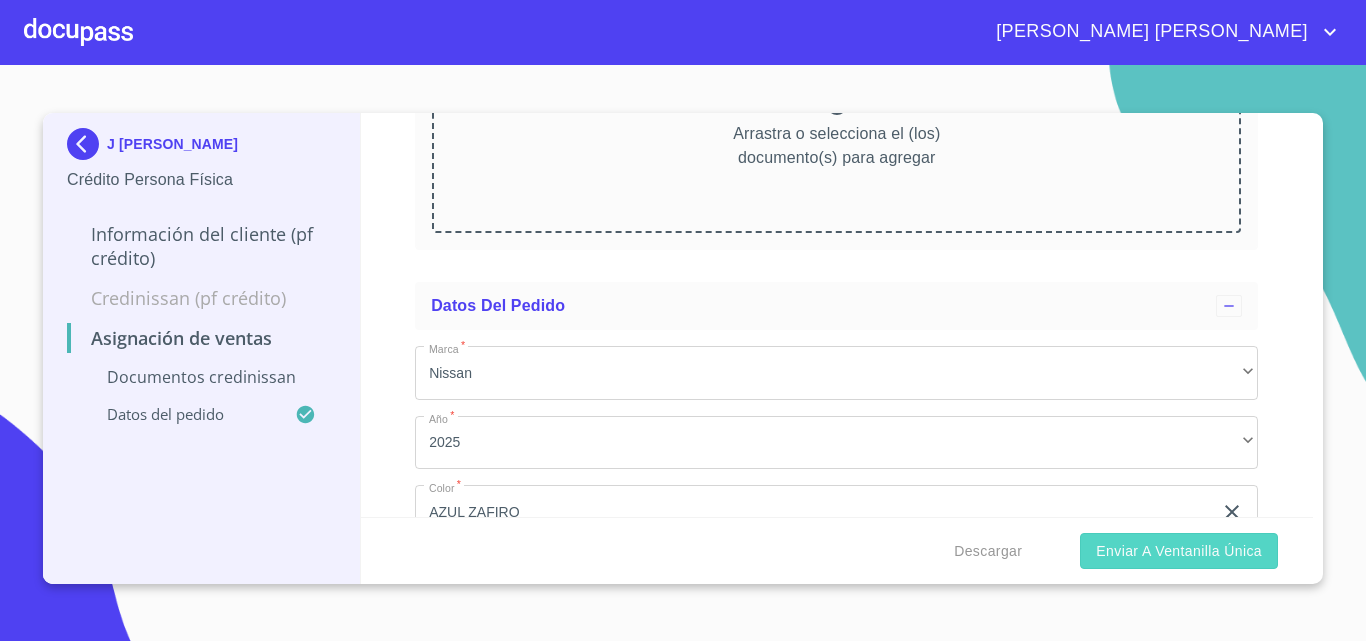 scroll, scrollTop: 503, scrollLeft: 0, axis: vertical 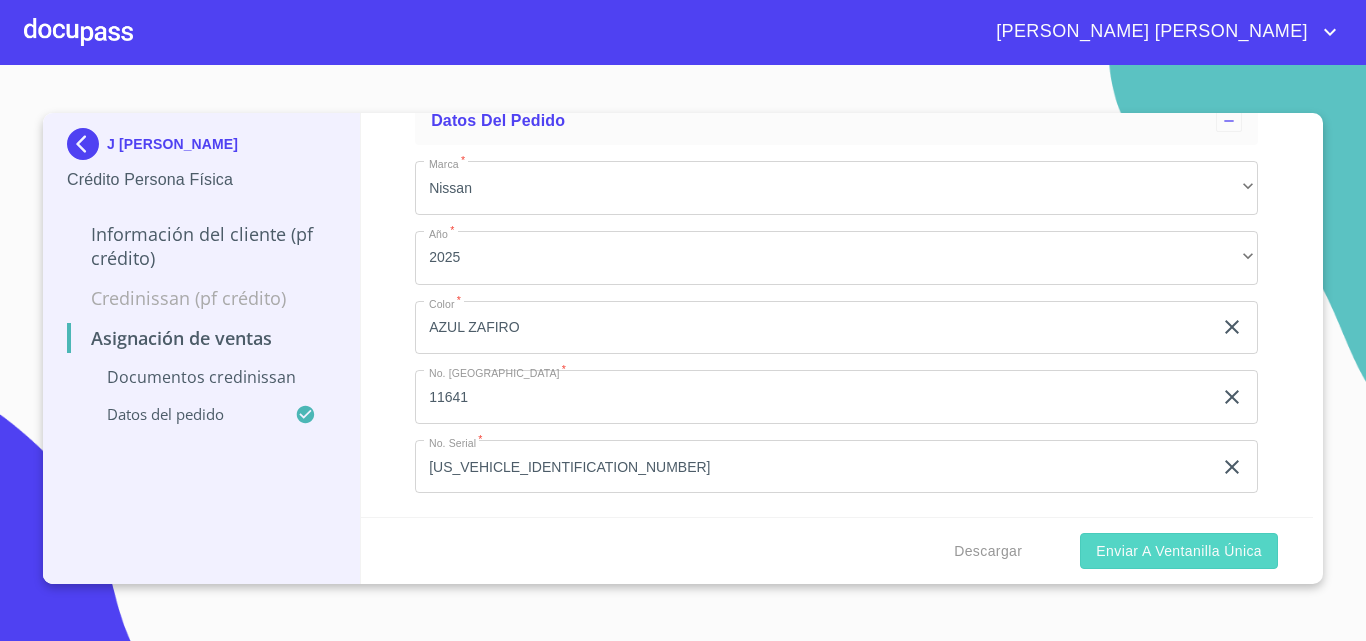 click on "Enviar a Ventanilla única" at bounding box center [1179, 551] 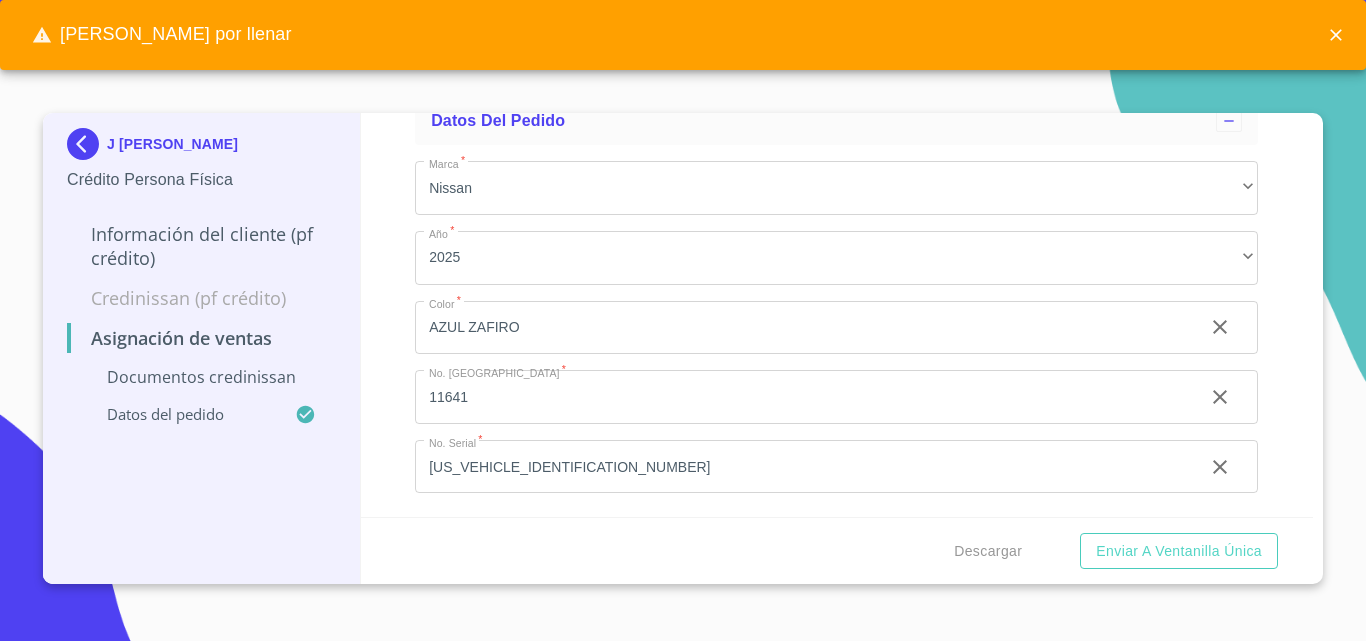 scroll, scrollTop: 103, scrollLeft: 0, axis: vertical 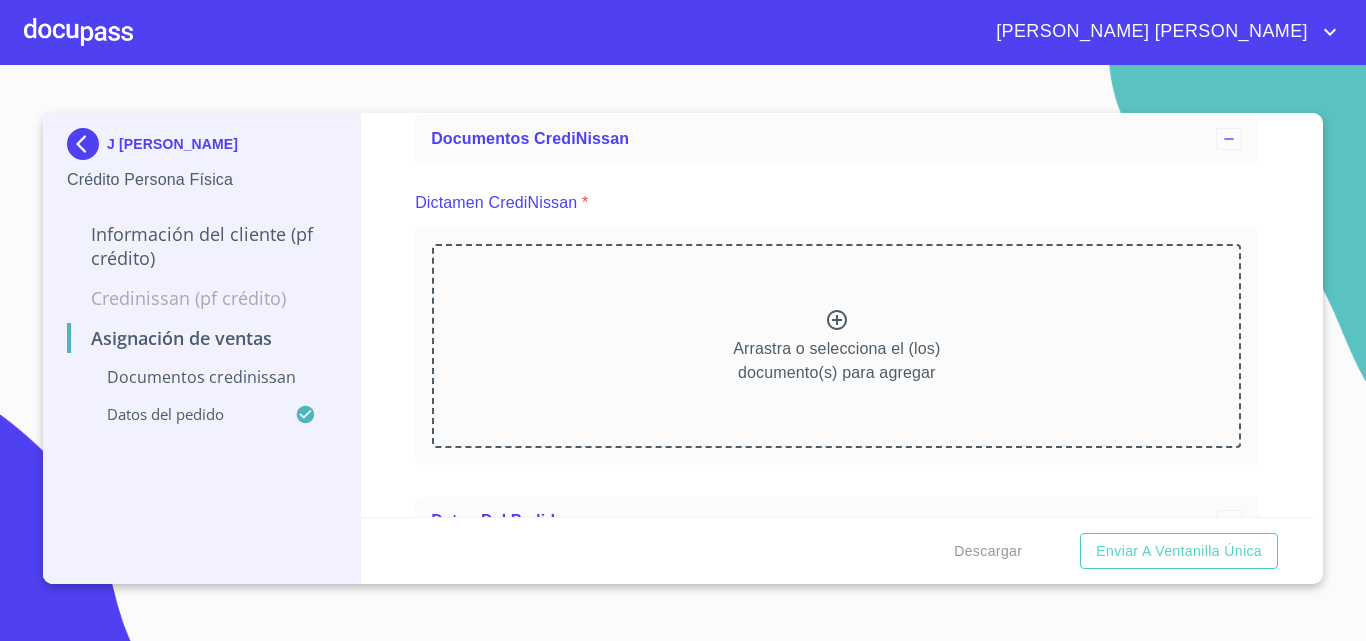 click 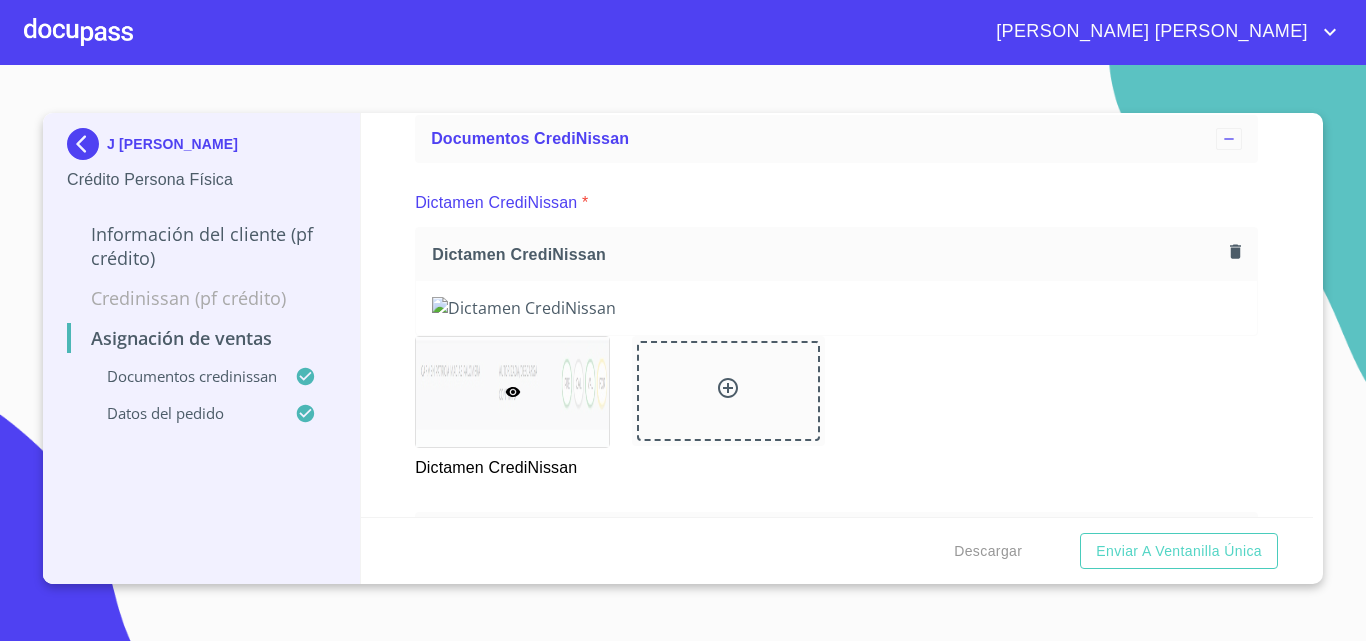 click at bounding box center [836, 308] 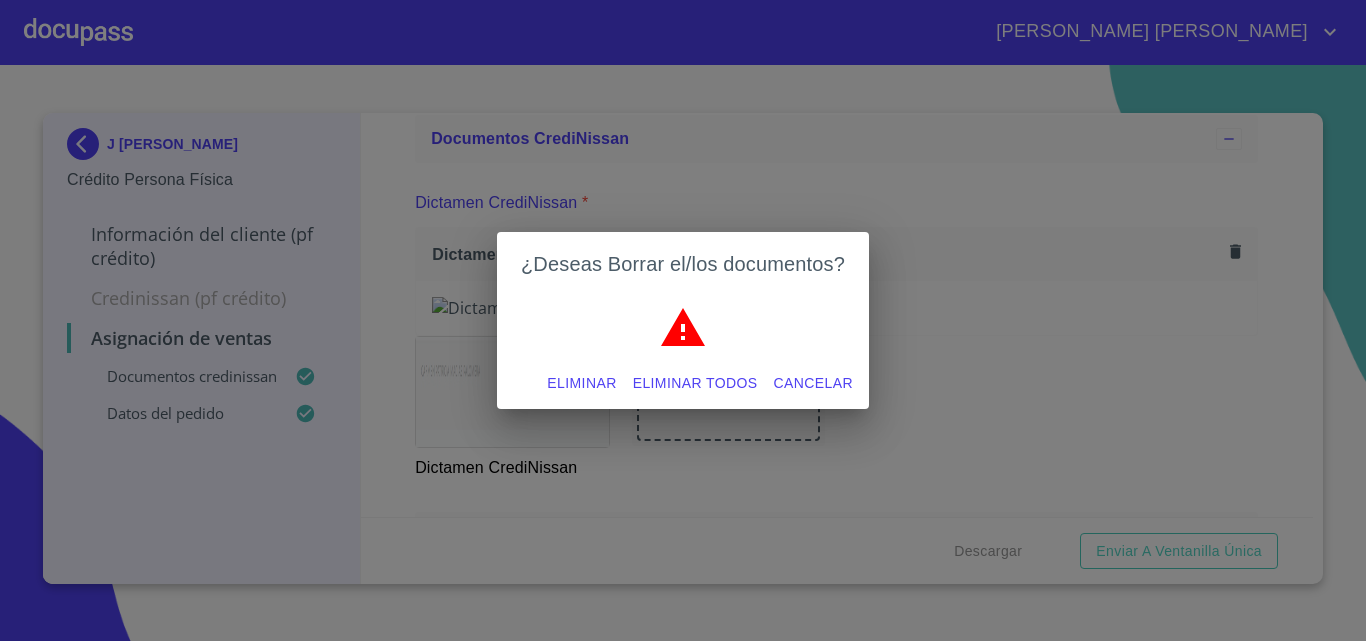 click on "Eliminar" at bounding box center (581, 383) 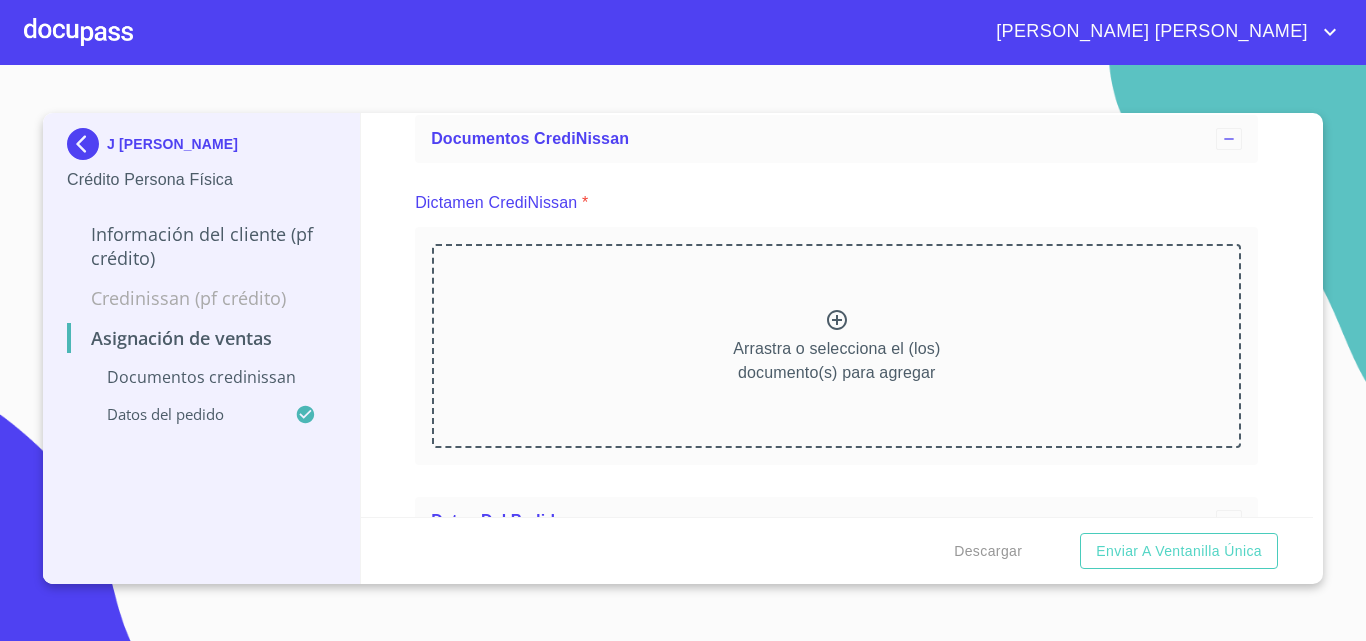 click at bounding box center (87, 144) 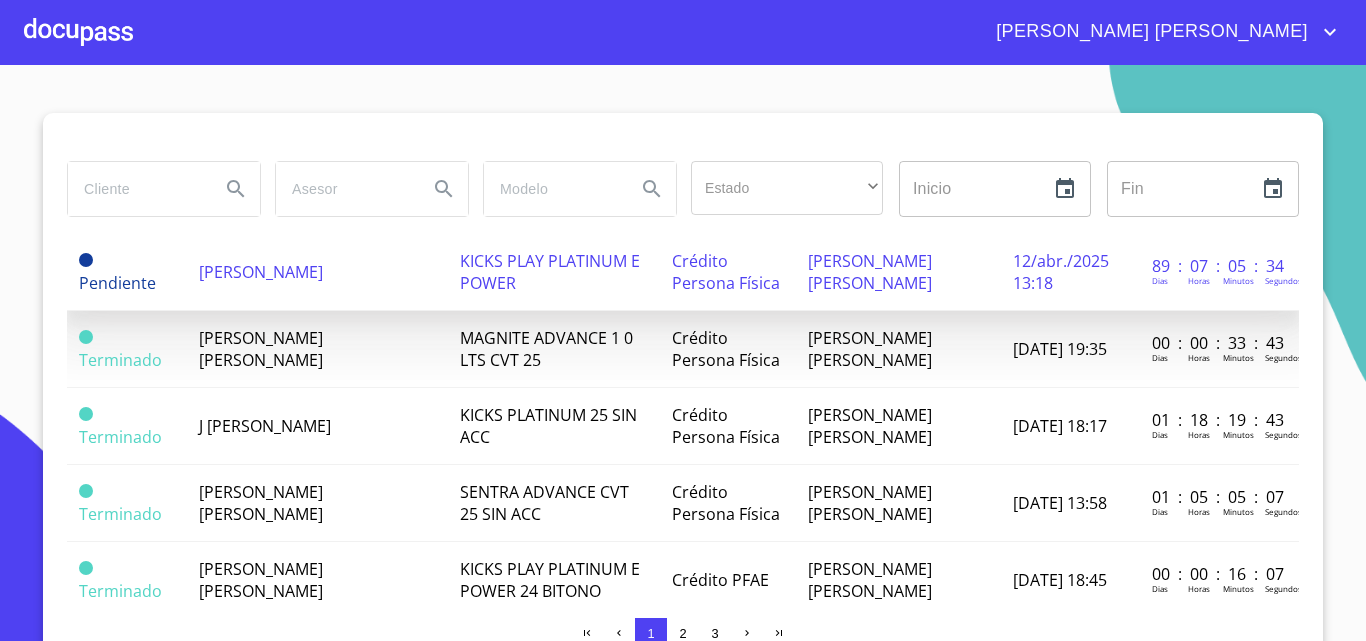 scroll, scrollTop: 200, scrollLeft: 0, axis: vertical 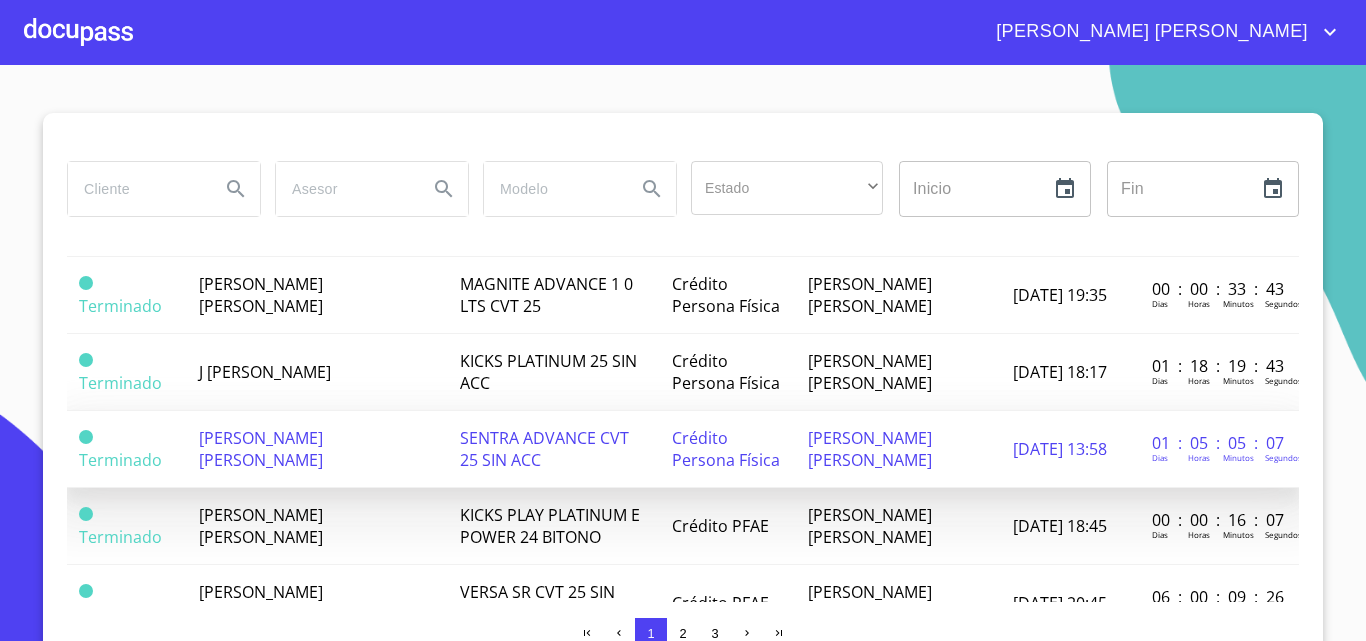 click on "[PERSON_NAME] [PERSON_NAME]" at bounding box center [261, 449] 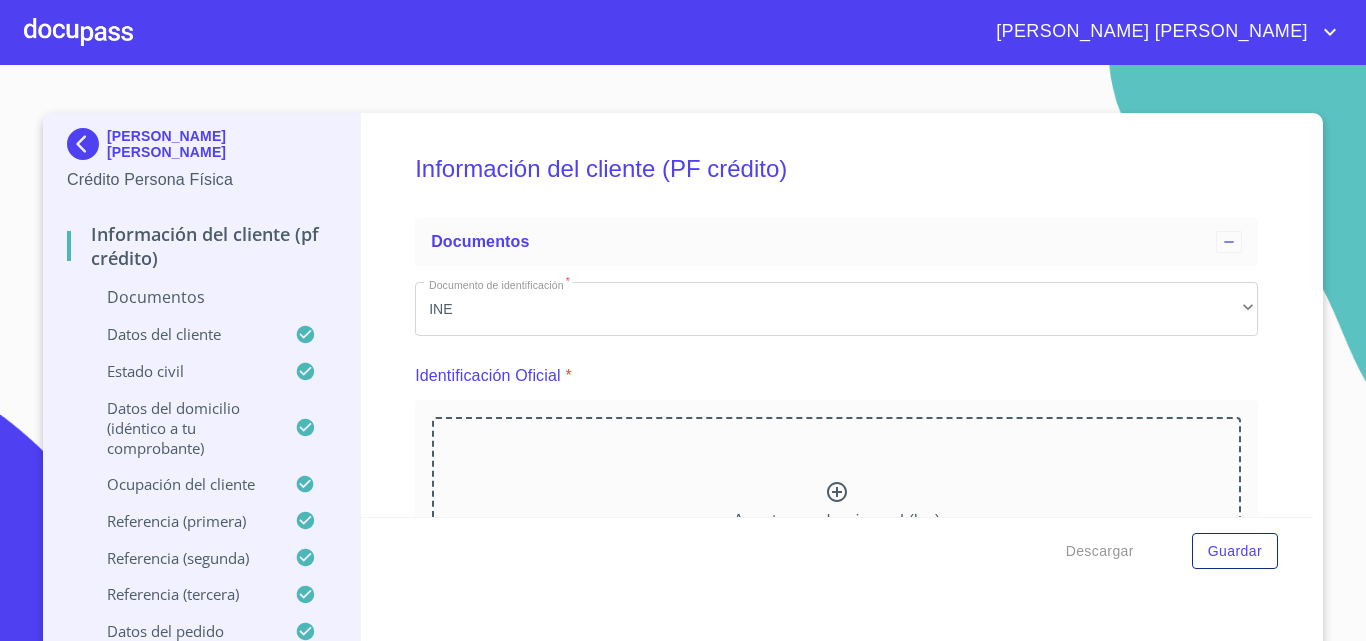 scroll, scrollTop: 400, scrollLeft: 0, axis: vertical 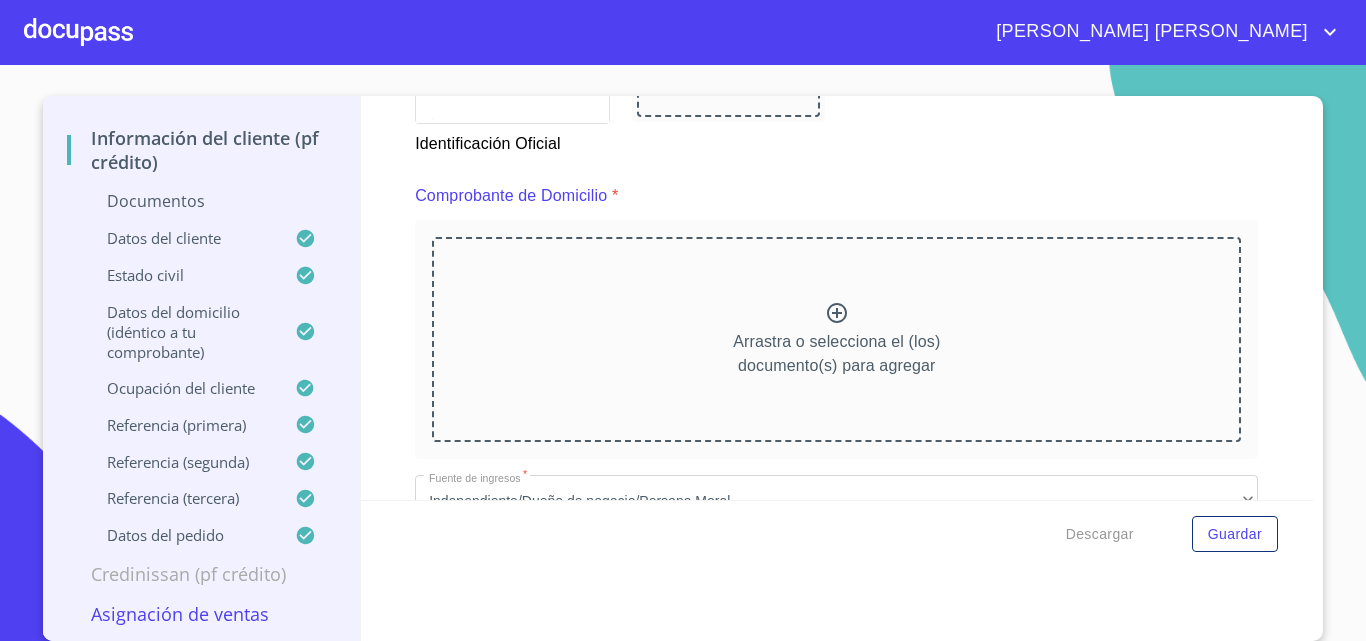 click on "Asignación de Ventas" at bounding box center [201, 614] 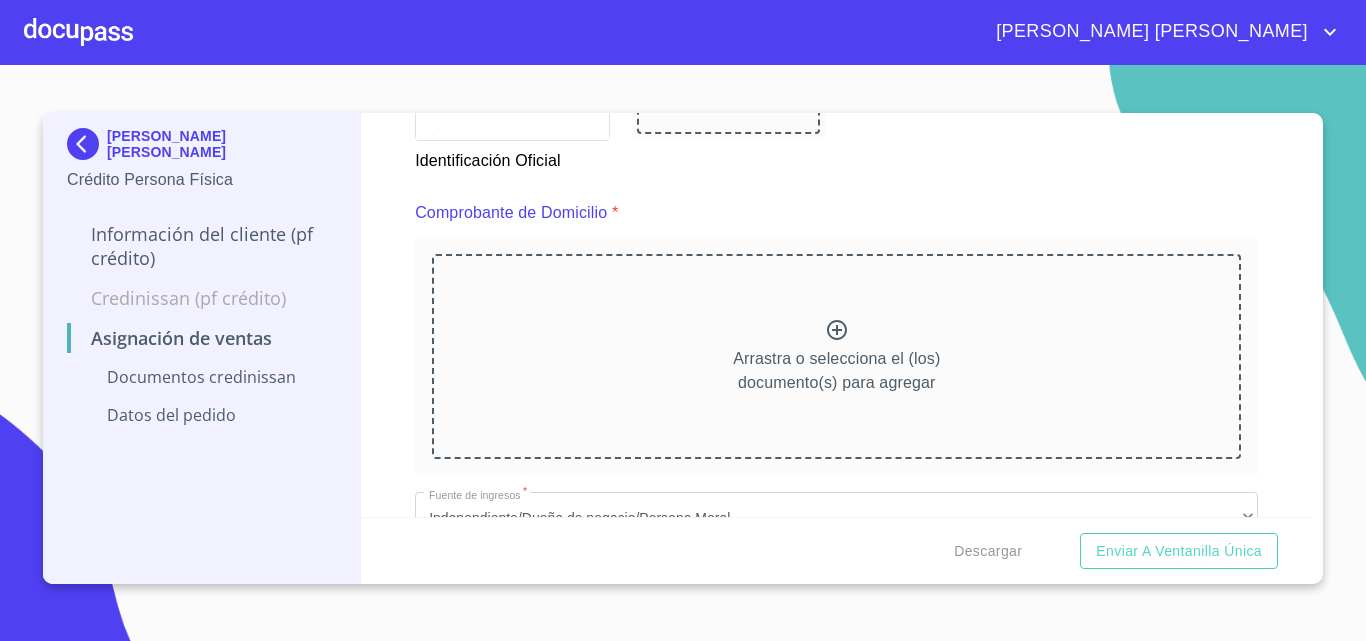 scroll, scrollTop: 0, scrollLeft: 0, axis: both 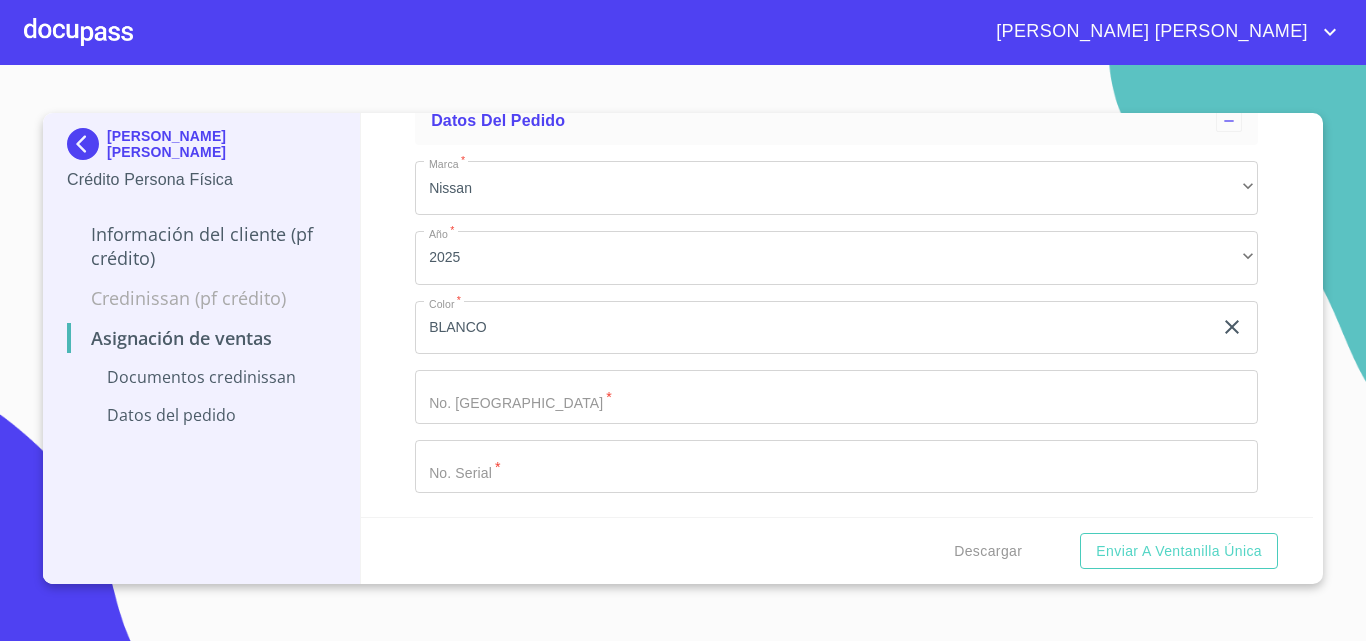 click on "Marca   *" at bounding box center [813, 328] 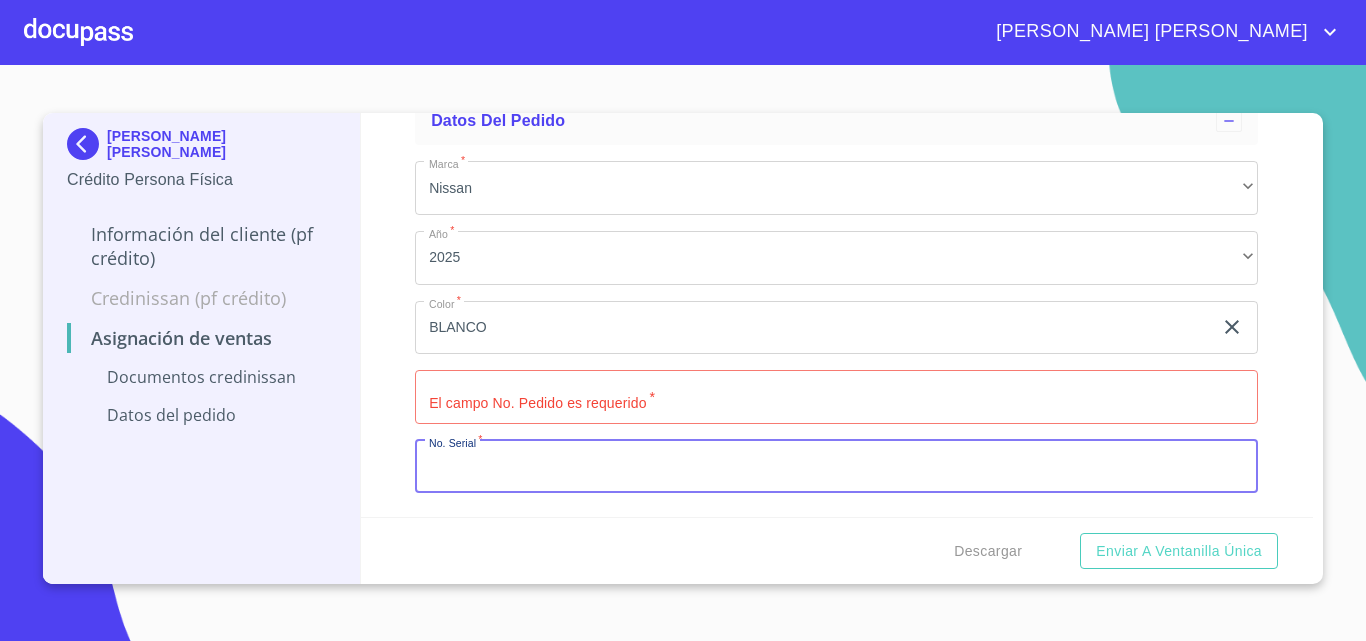 click on "Marca   *" at bounding box center (836, 397) 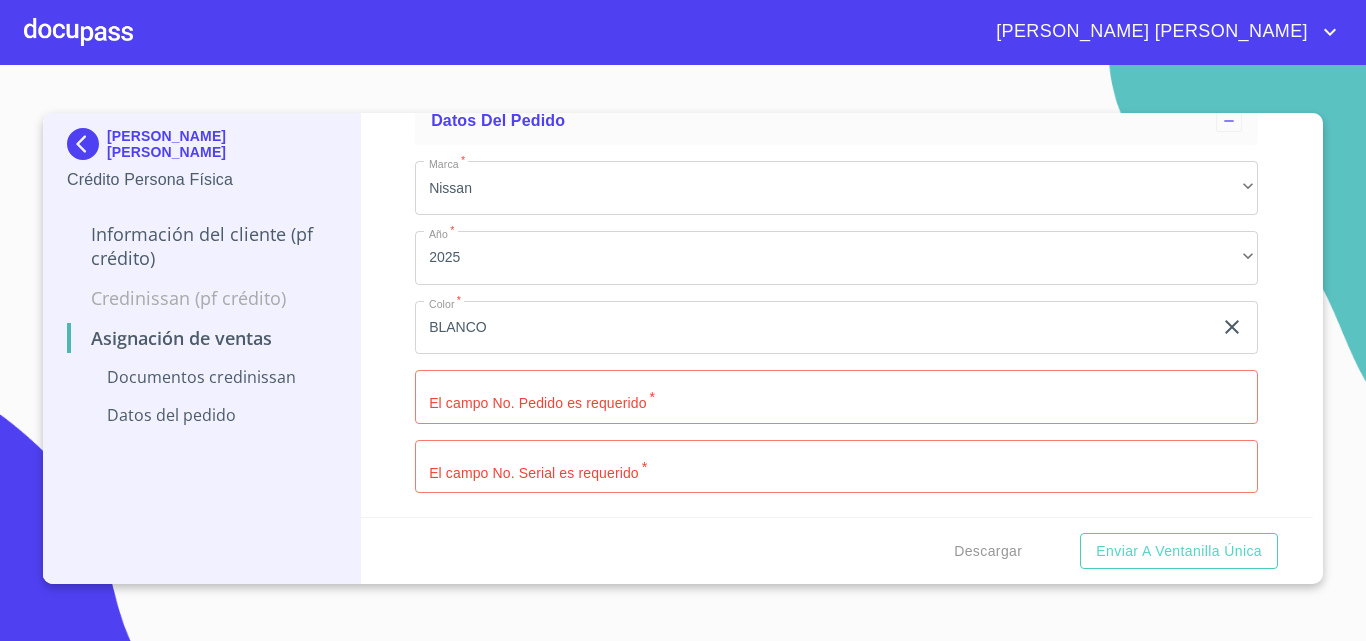 click at bounding box center (87, 144) 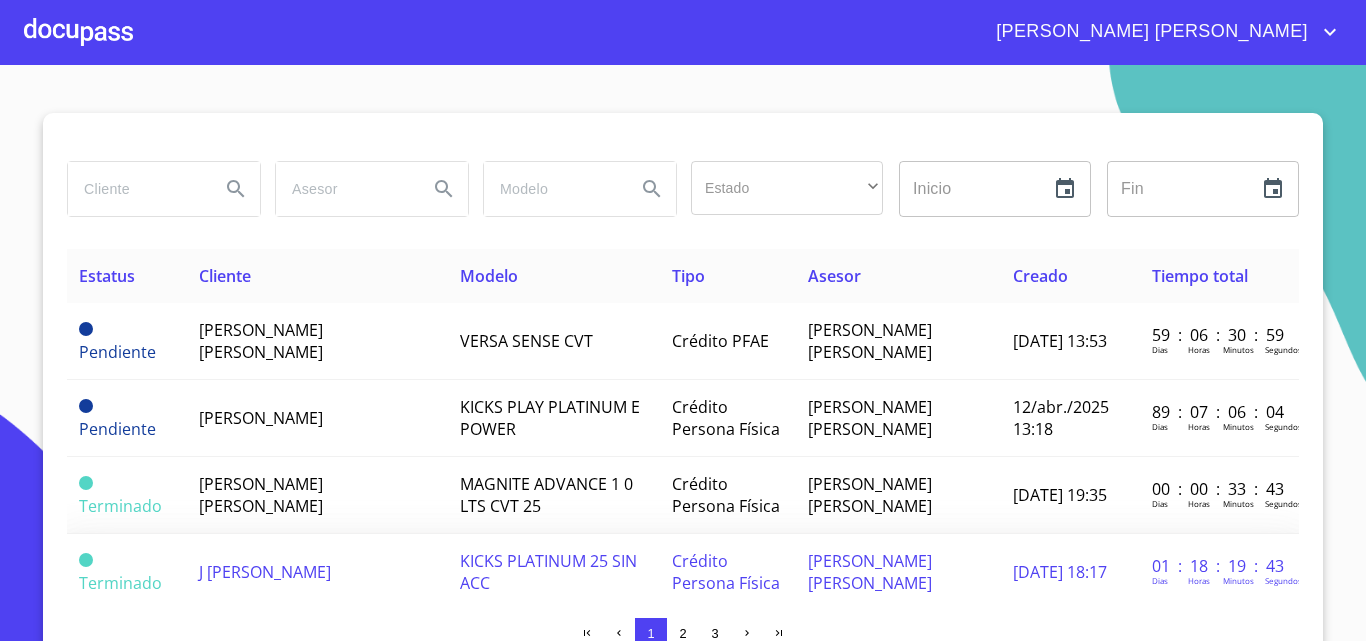 click on "J [PERSON_NAME]" at bounding box center (265, 572) 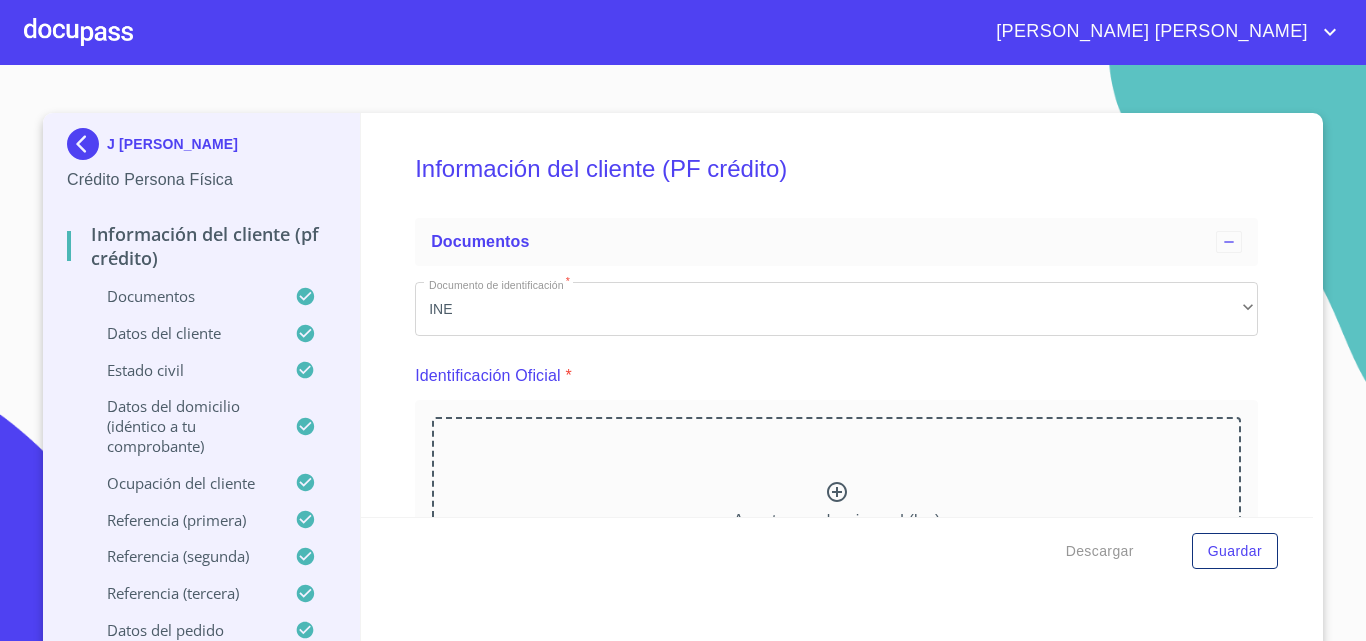 scroll, scrollTop: 8899, scrollLeft: 0, axis: vertical 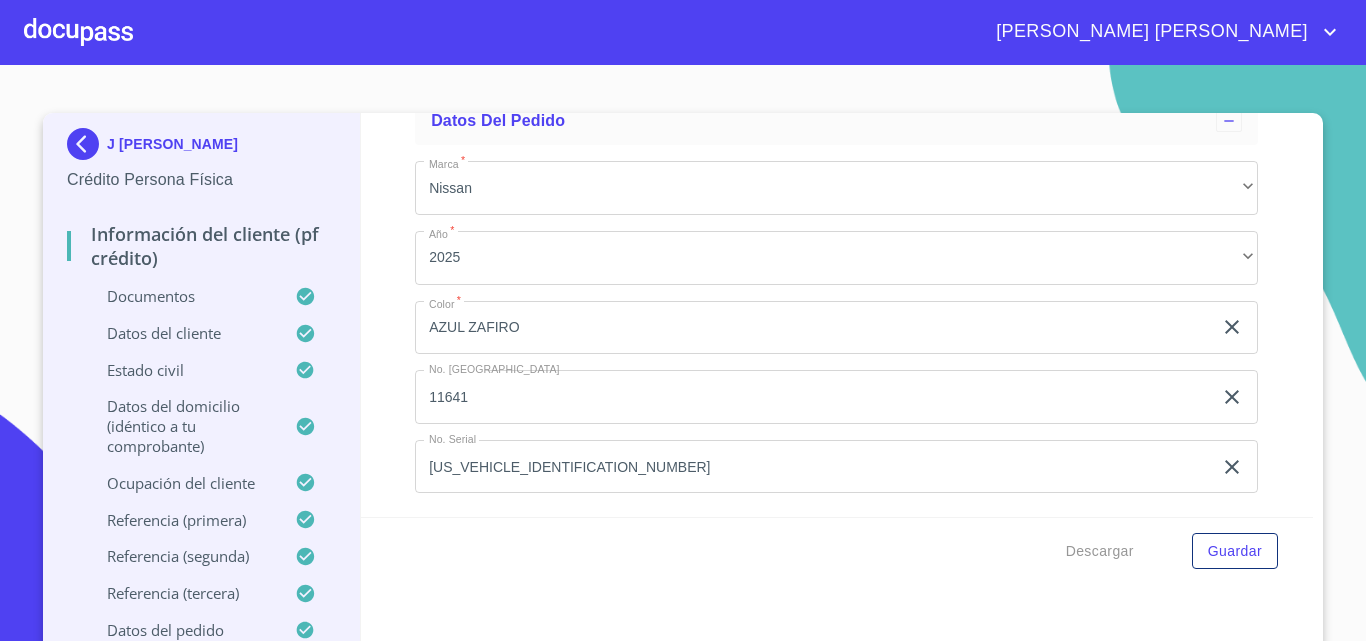 click on "[US_VEHICLE_IDENTIFICATION_NUMBER]" at bounding box center (813, -5108) 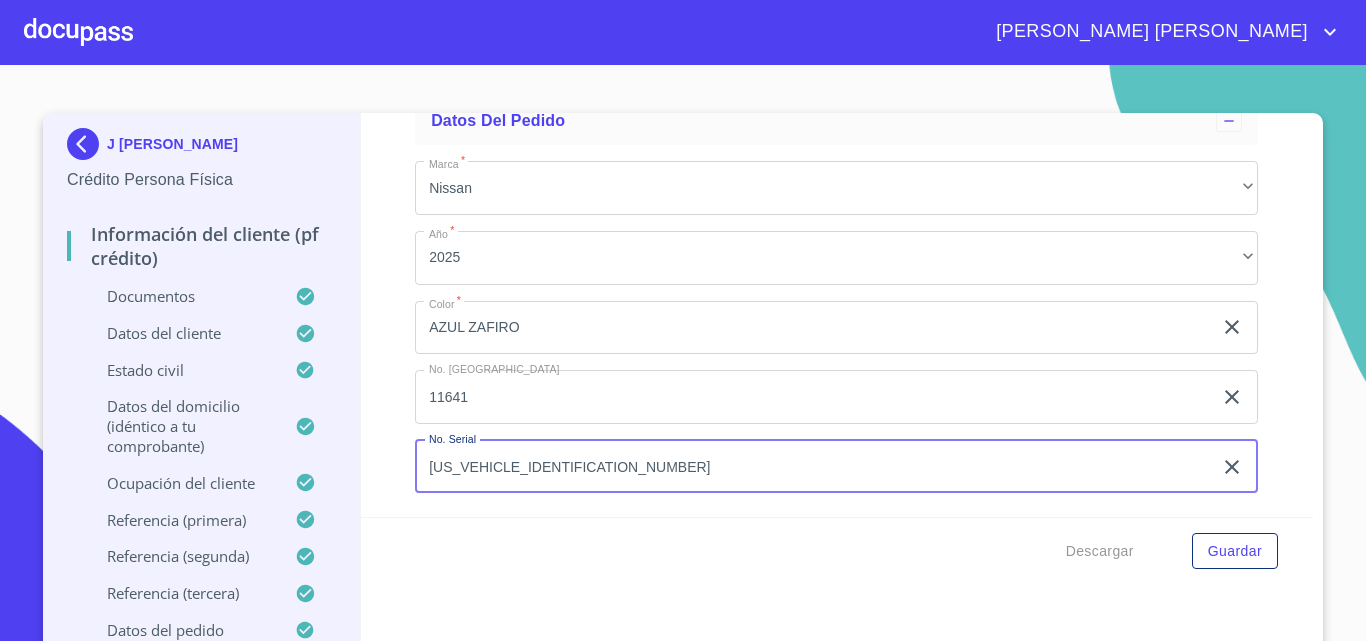 click on "[US_VEHICLE_IDENTIFICATION_NUMBER]" at bounding box center [813, 467] 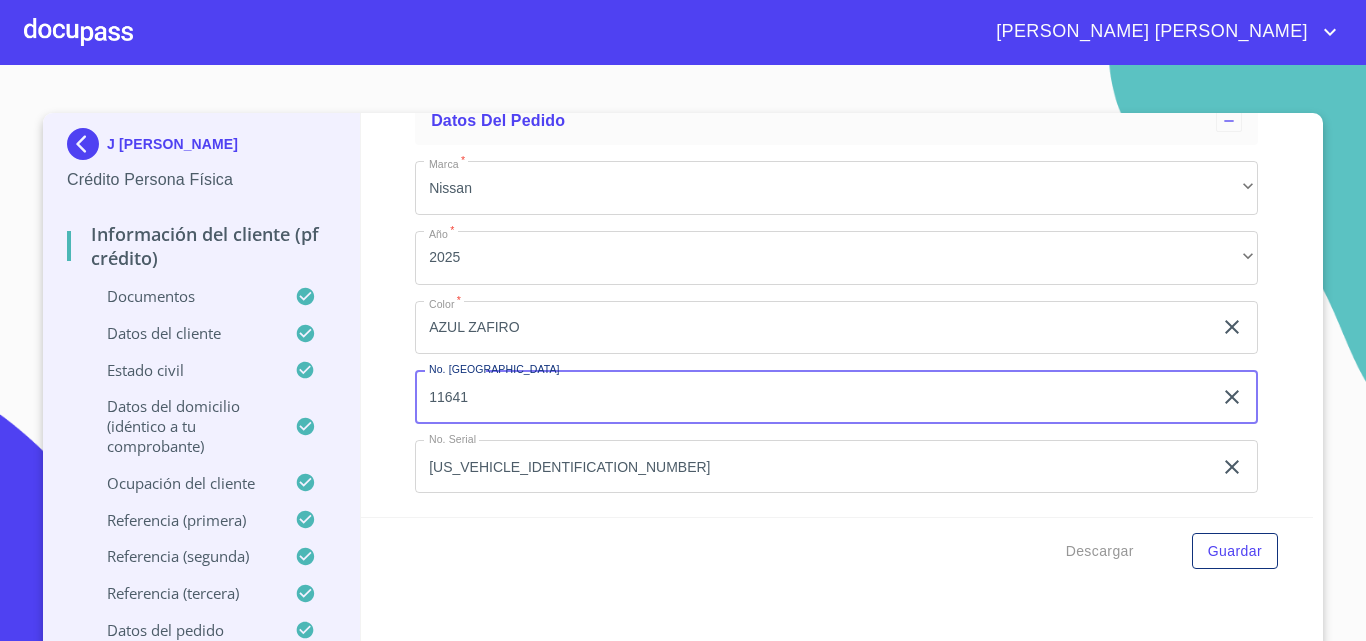 click on "11641" at bounding box center [813, 397] 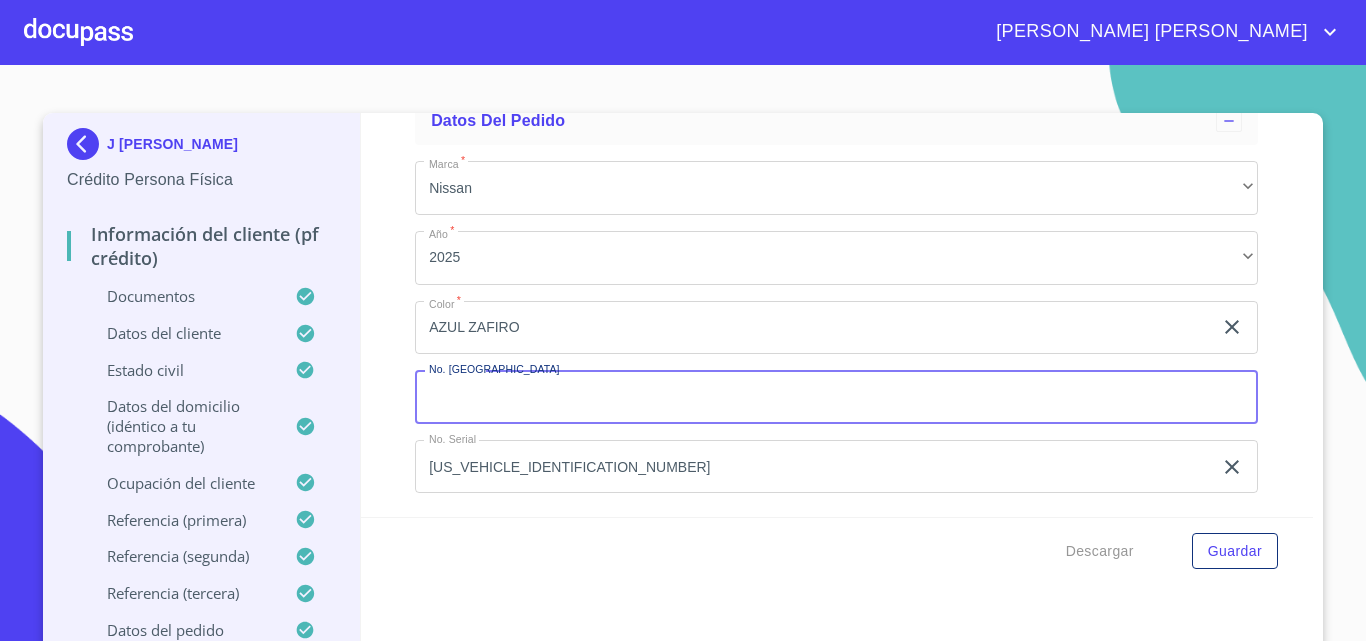 type 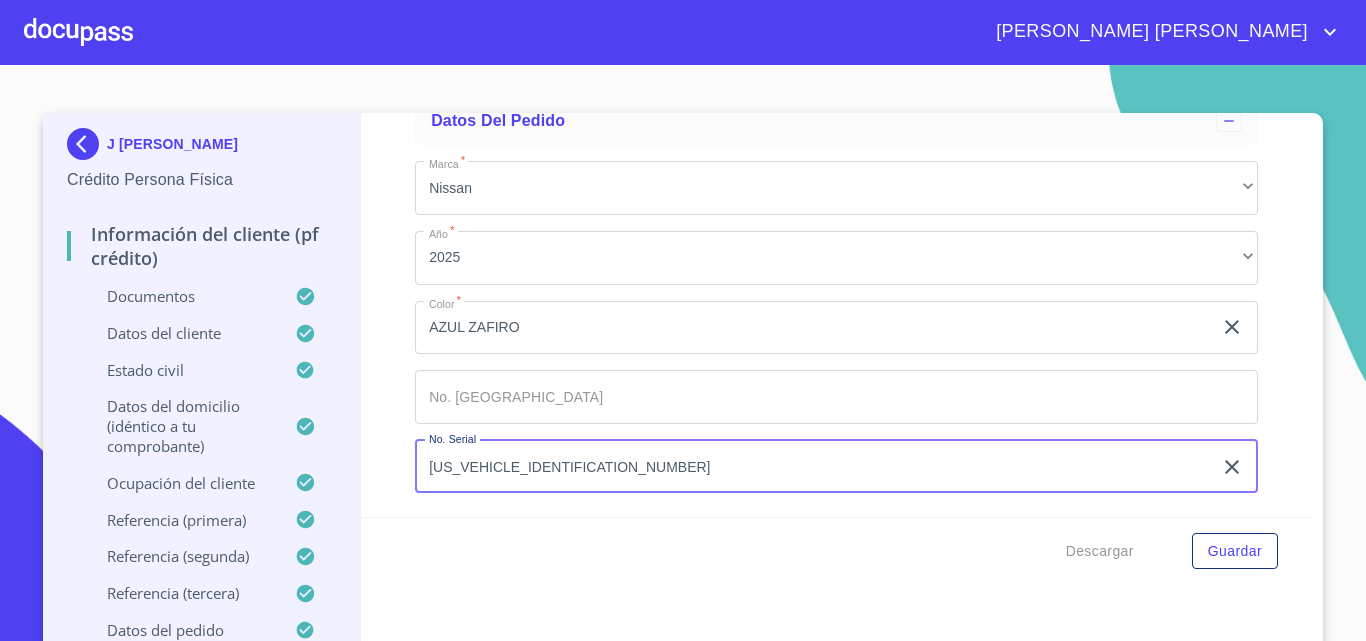 click on "[US_VEHICLE_IDENTIFICATION_NUMBER]" at bounding box center [813, 467] 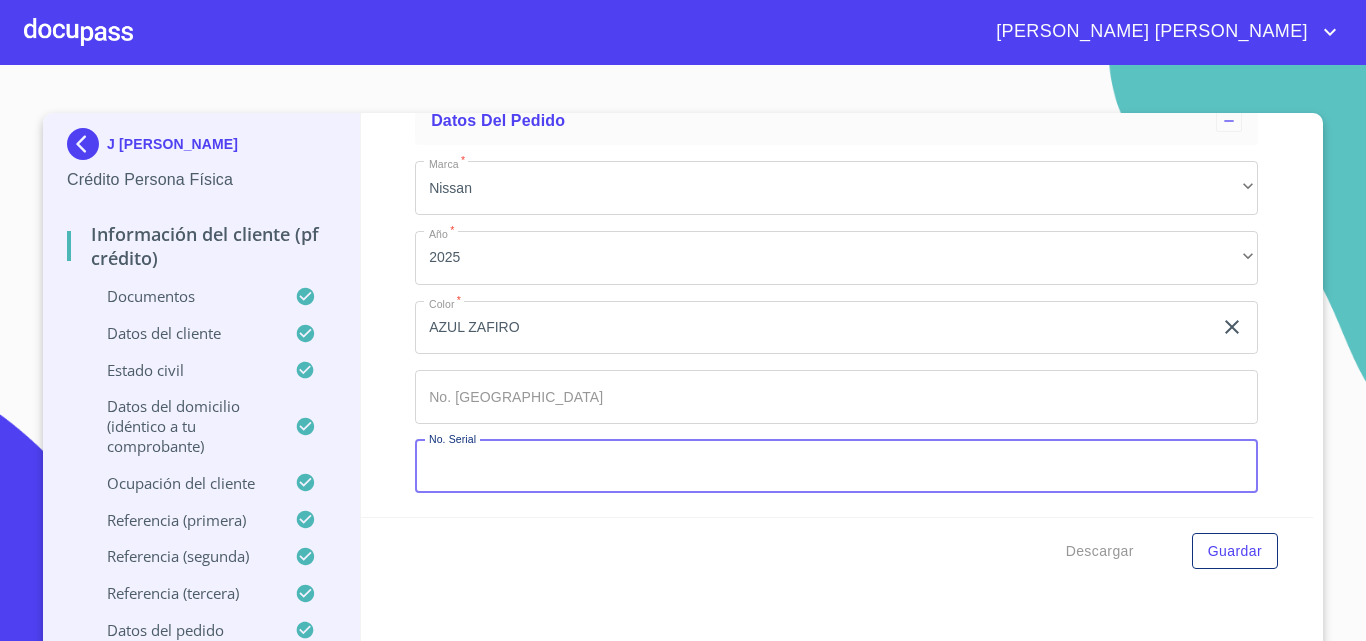 type 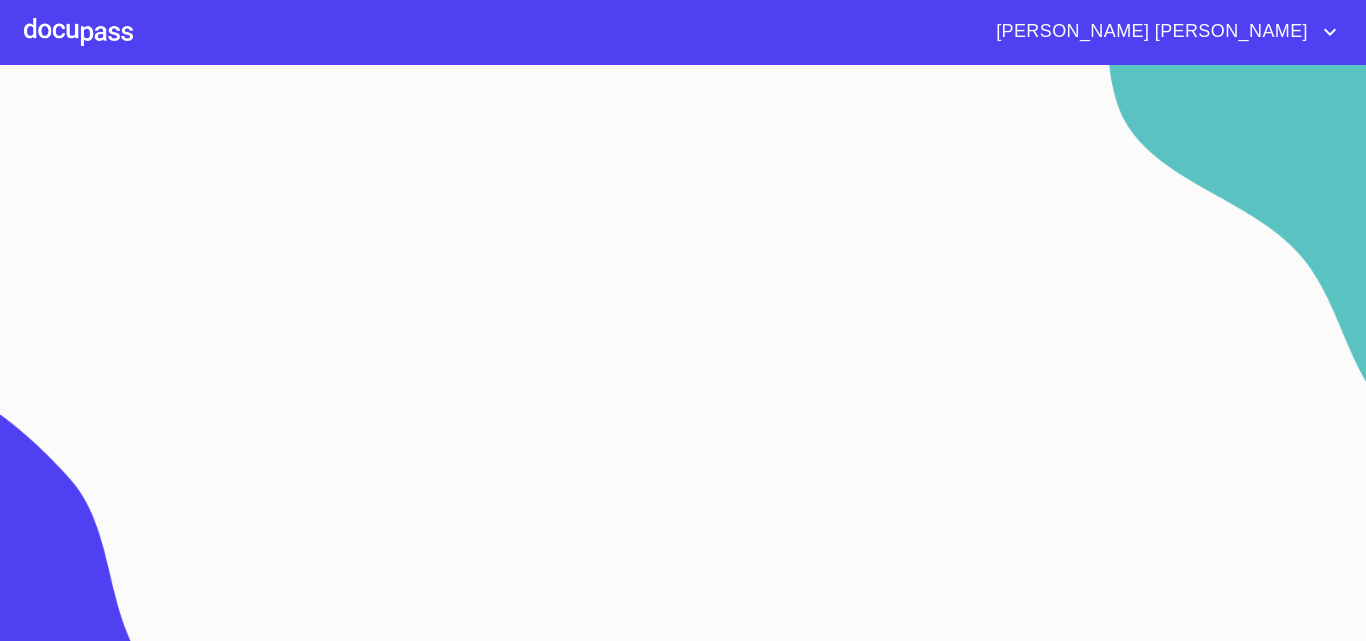 scroll, scrollTop: 0, scrollLeft: 0, axis: both 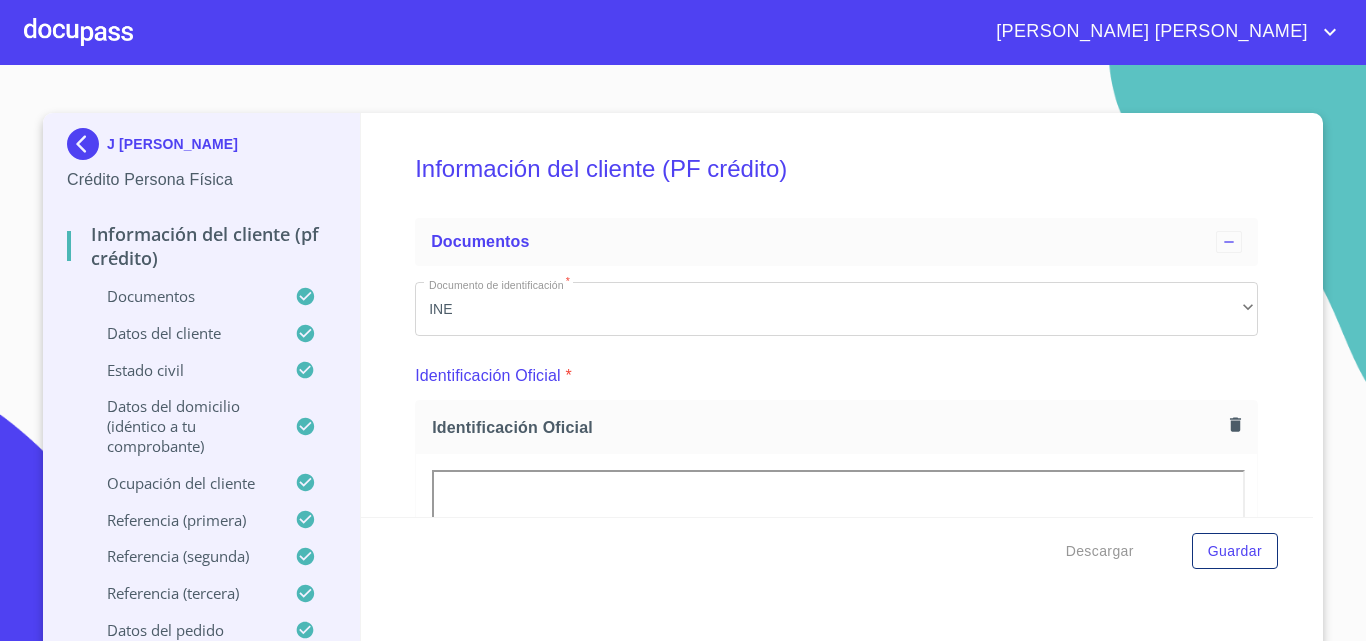 click at bounding box center (78, 32) 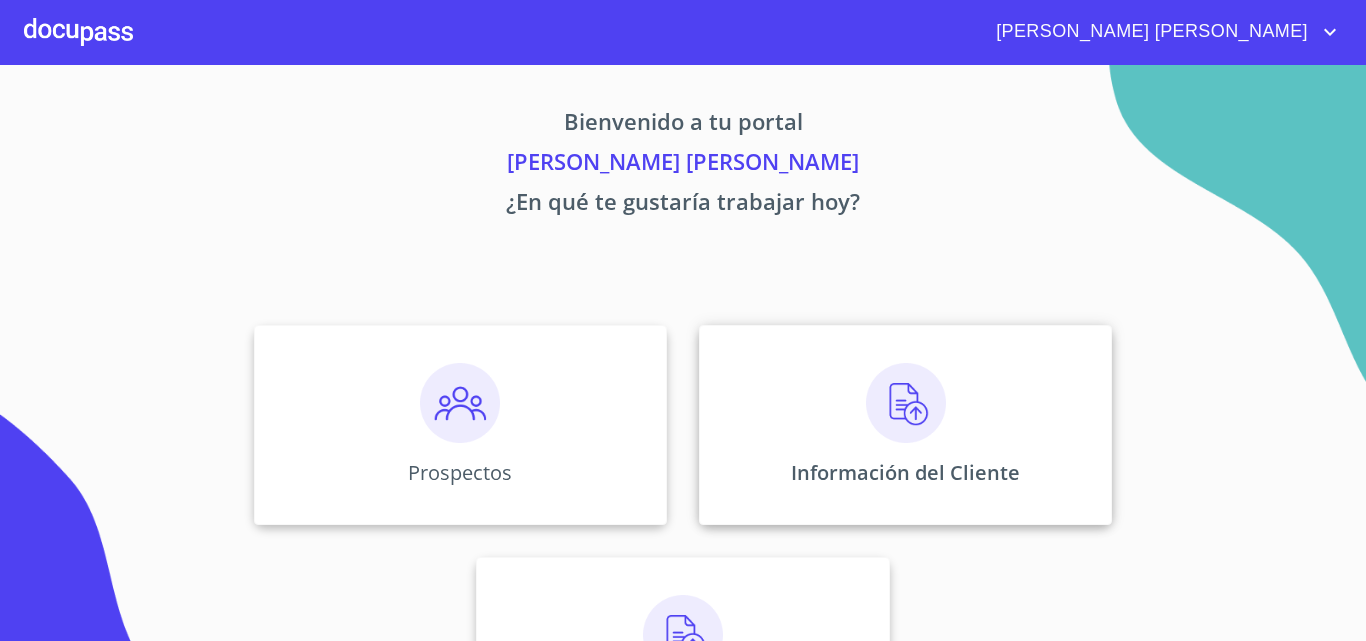 click at bounding box center [906, 403] 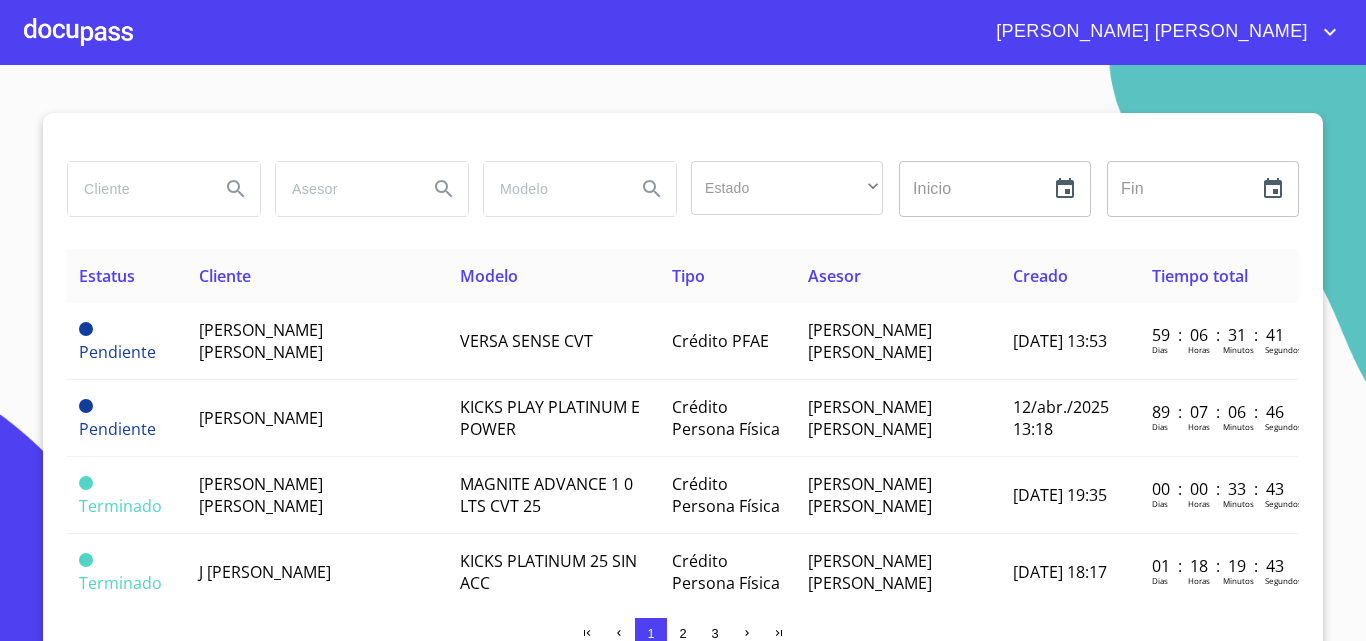 scroll, scrollTop: 17, scrollLeft: 0, axis: vertical 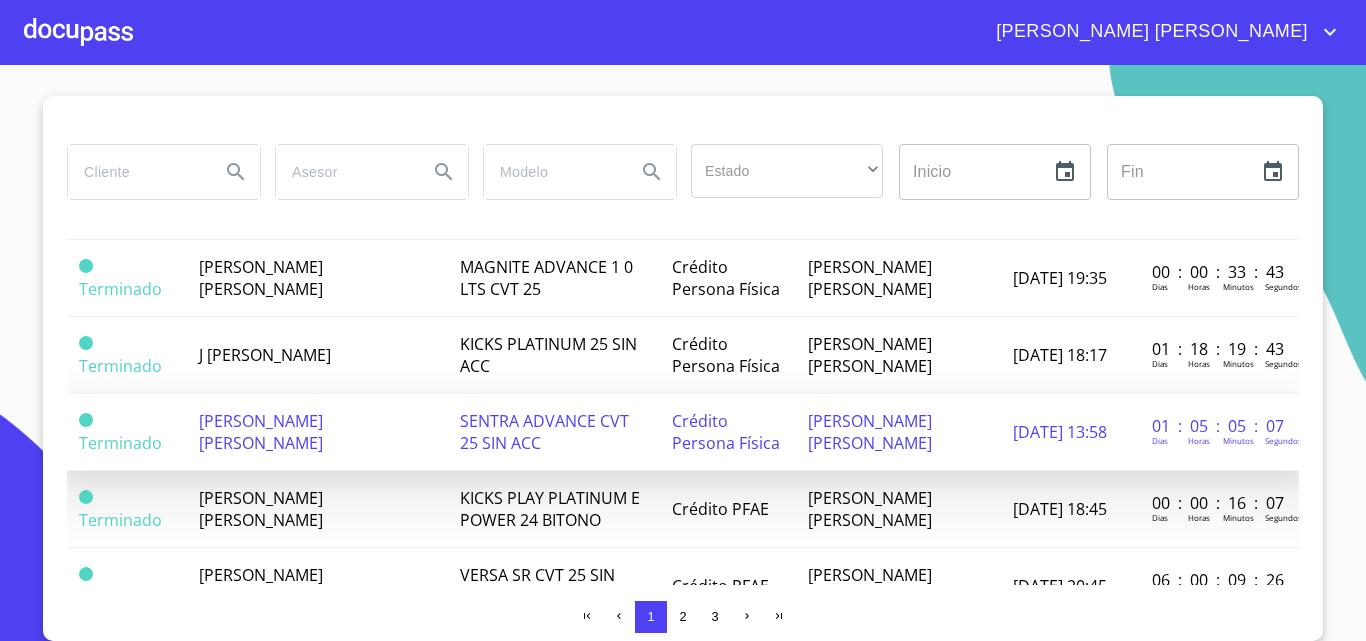 click on "[PERSON_NAME] [PERSON_NAME]" at bounding box center [317, 432] 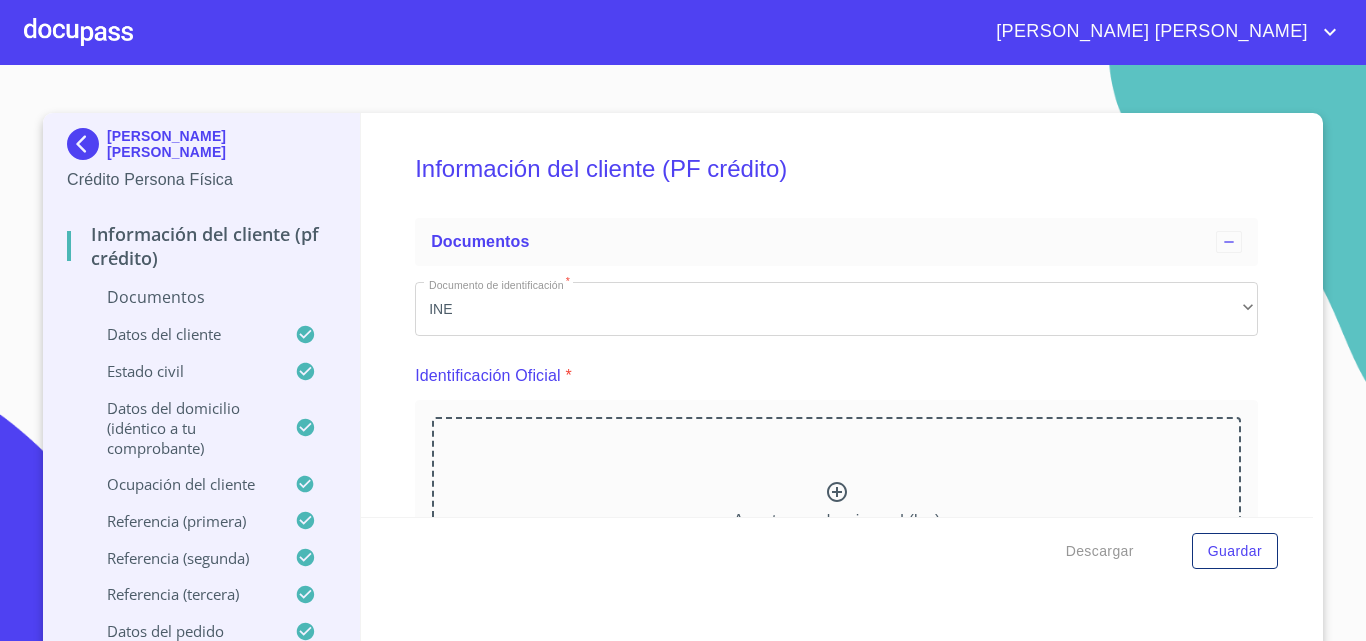 scroll, scrollTop: 17, scrollLeft: 0, axis: vertical 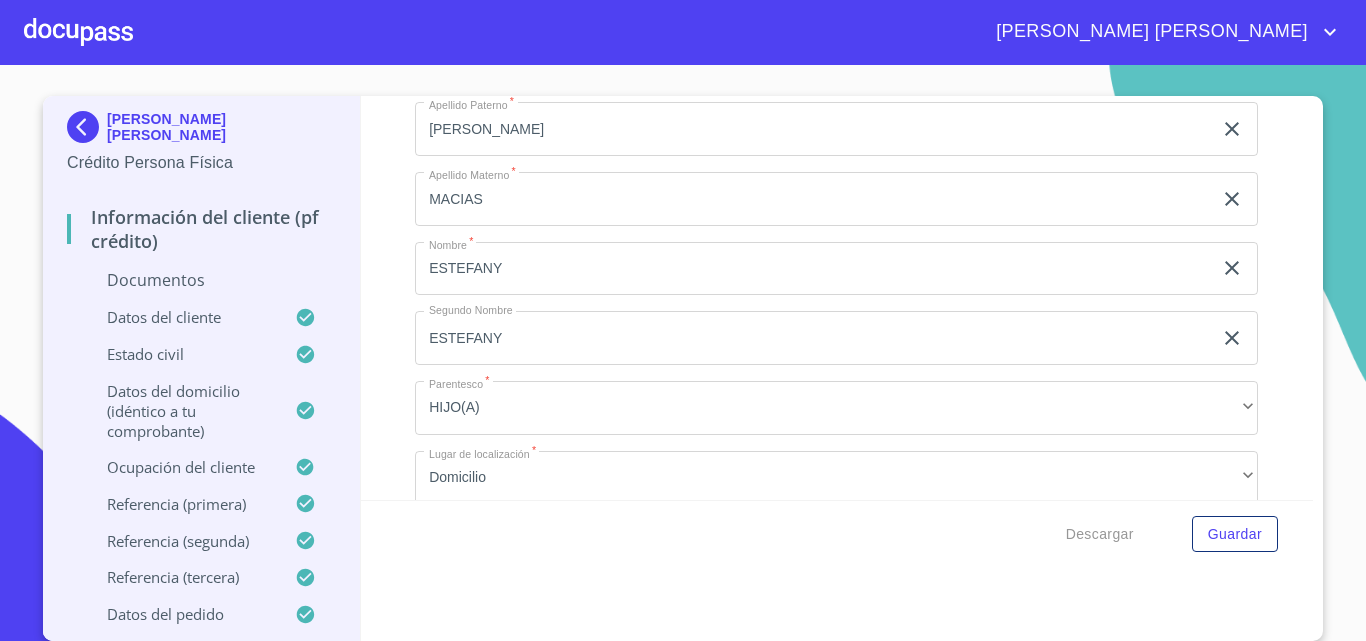 click on "Documento de identificación   *" at bounding box center (813, -5087) 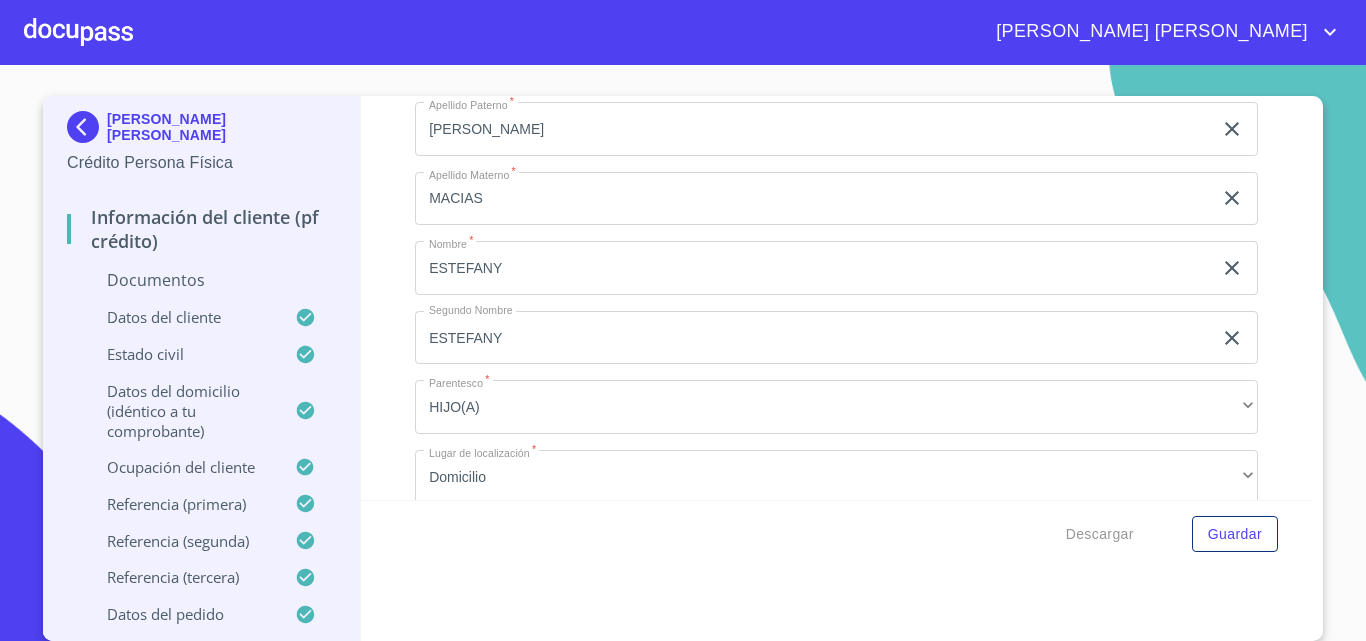 scroll, scrollTop: 8775, scrollLeft: 0, axis: vertical 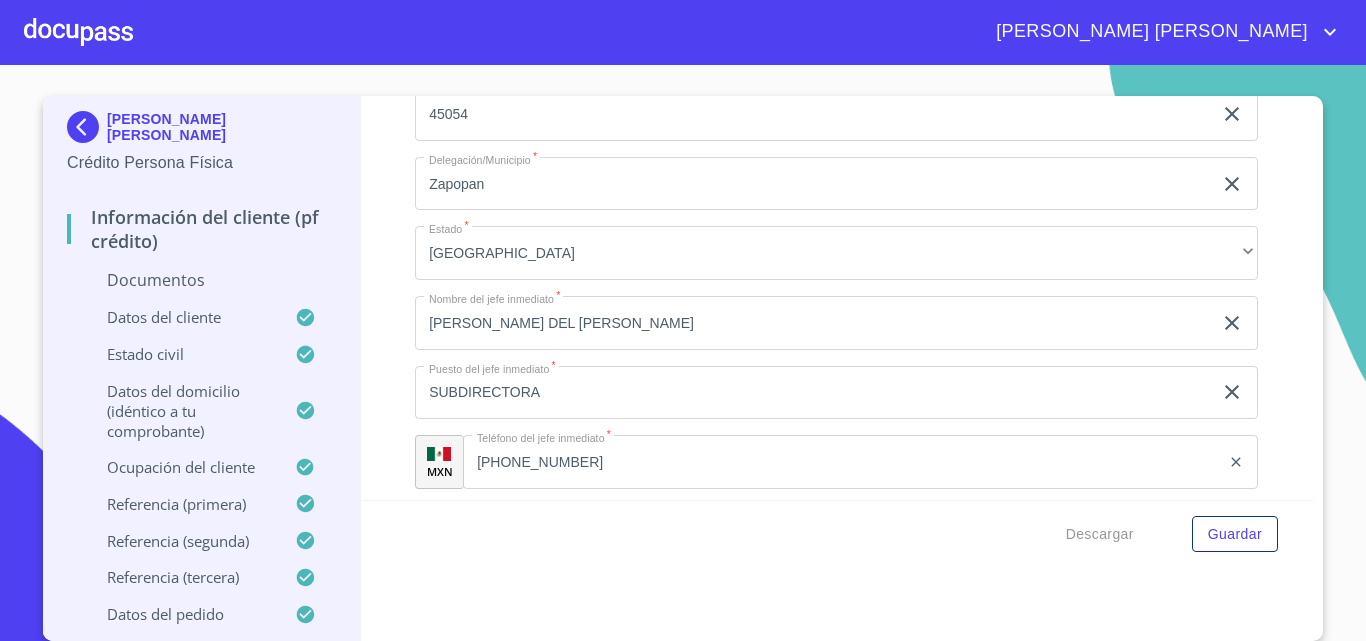 click on "Documento de identificación   *" at bounding box center (813, -3399) 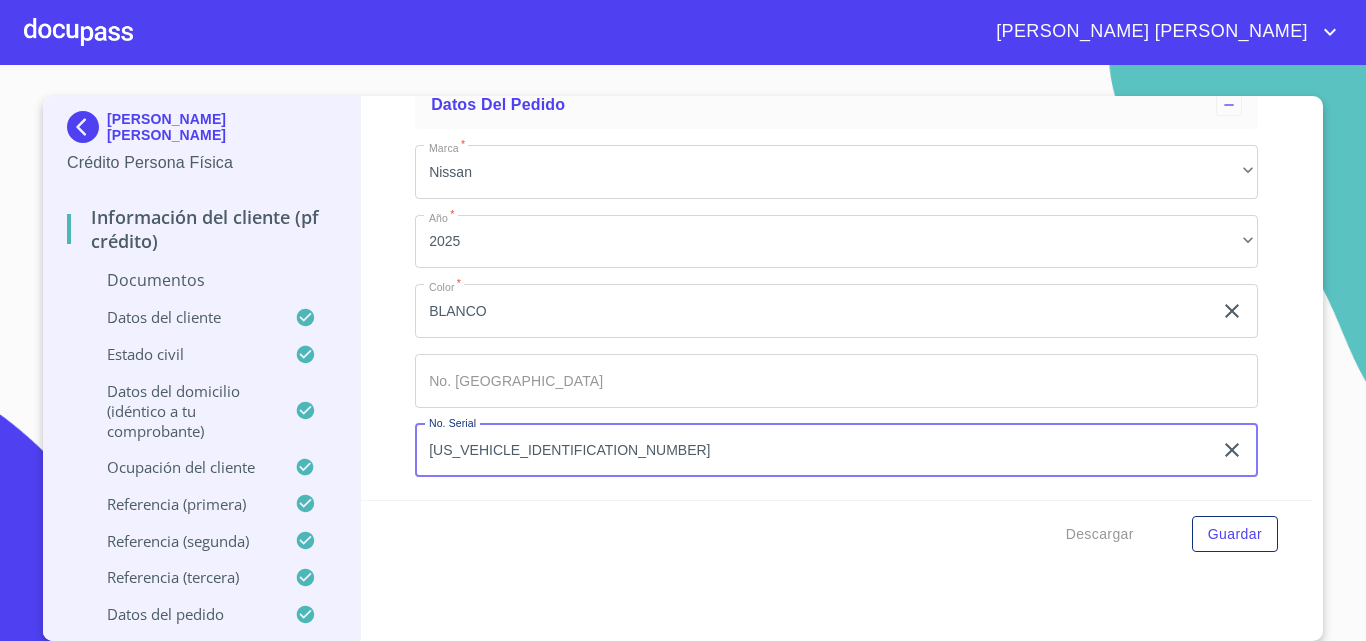 scroll, scrollTop: 0, scrollLeft: 0, axis: both 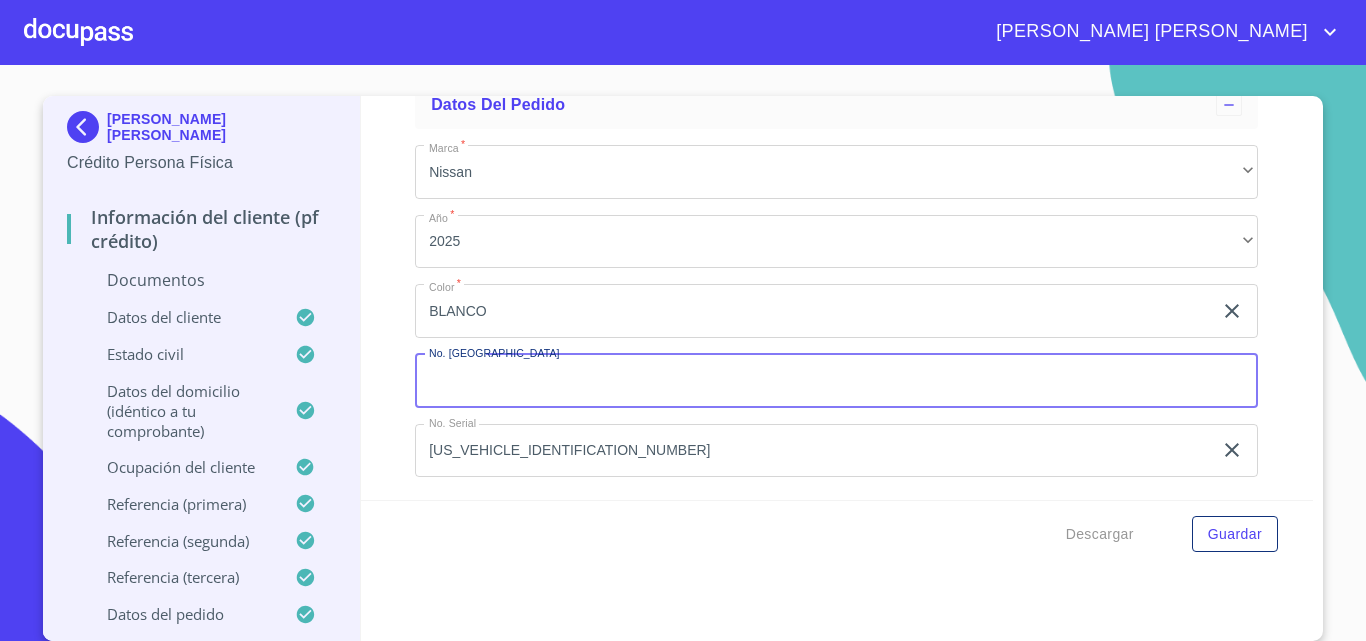 paste on "11641" 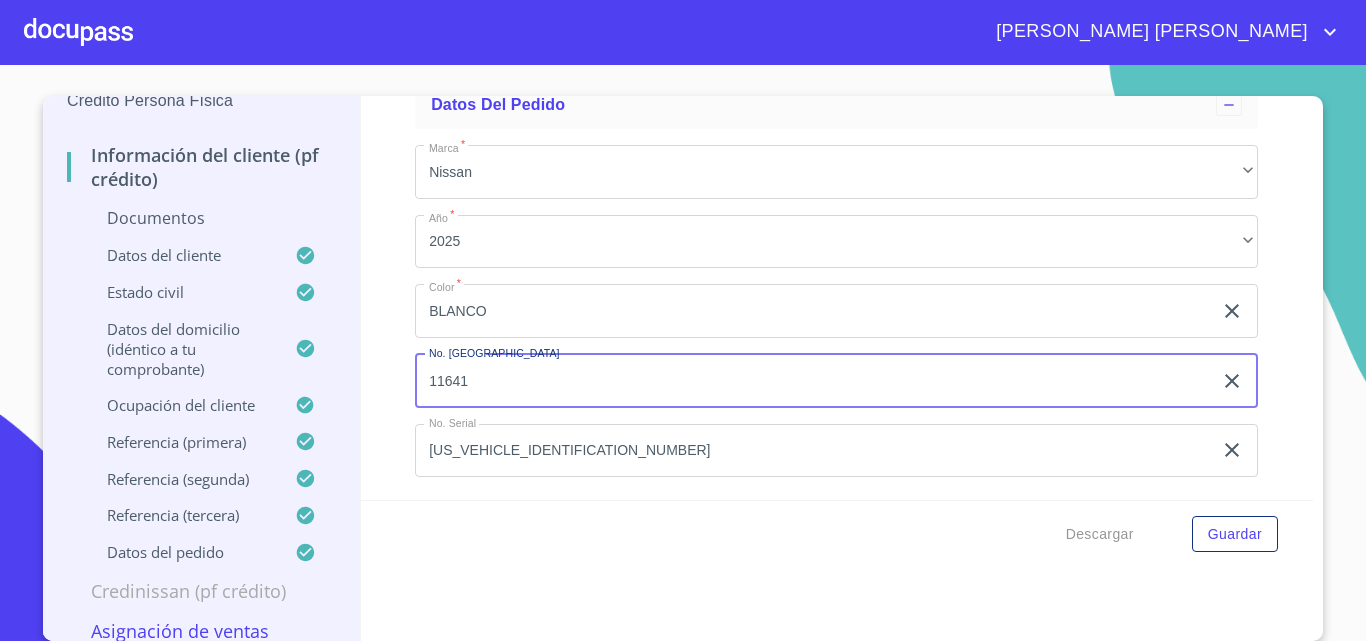 scroll, scrollTop: 79, scrollLeft: 0, axis: vertical 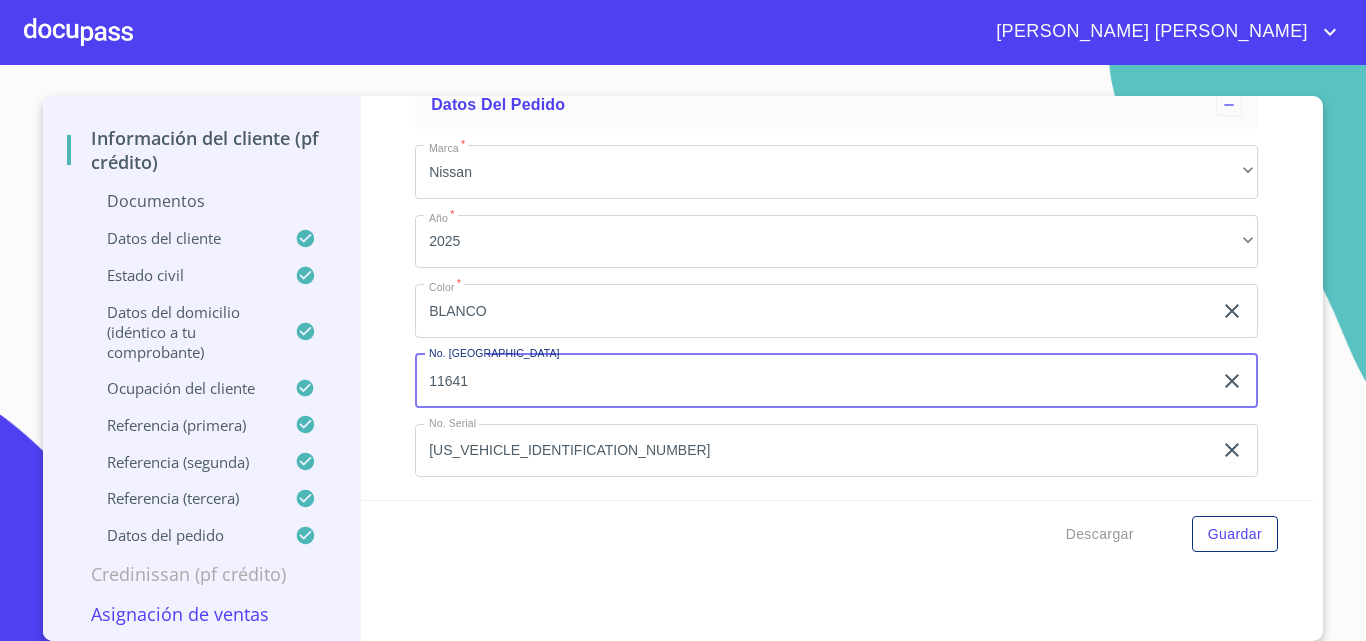type on "11641" 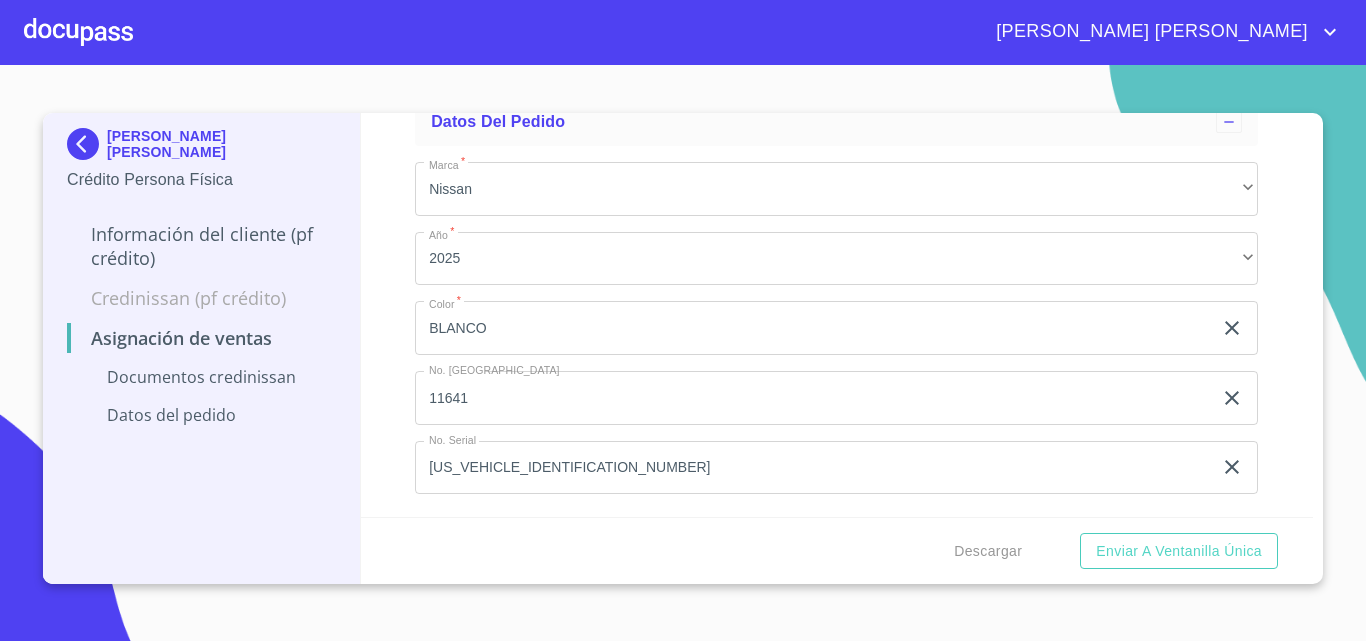 scroll, scrollTop: 0, scrollLeft: 0, axis: both 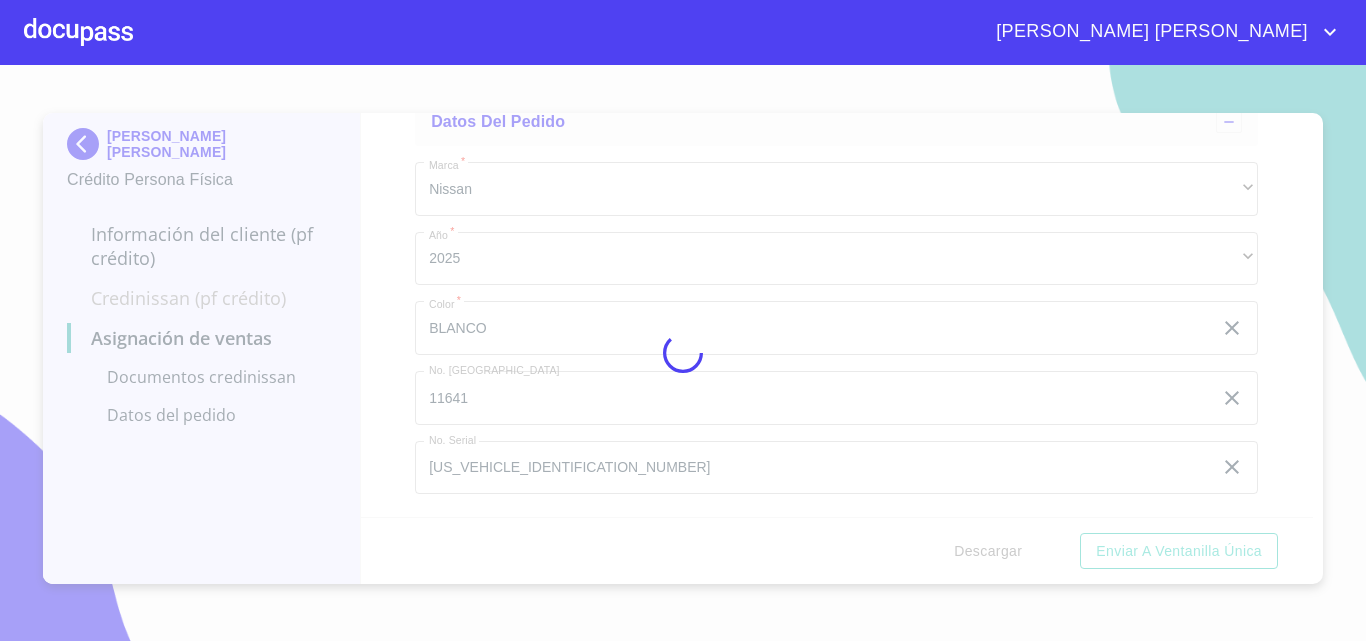 click at bounding box center [683, 353] 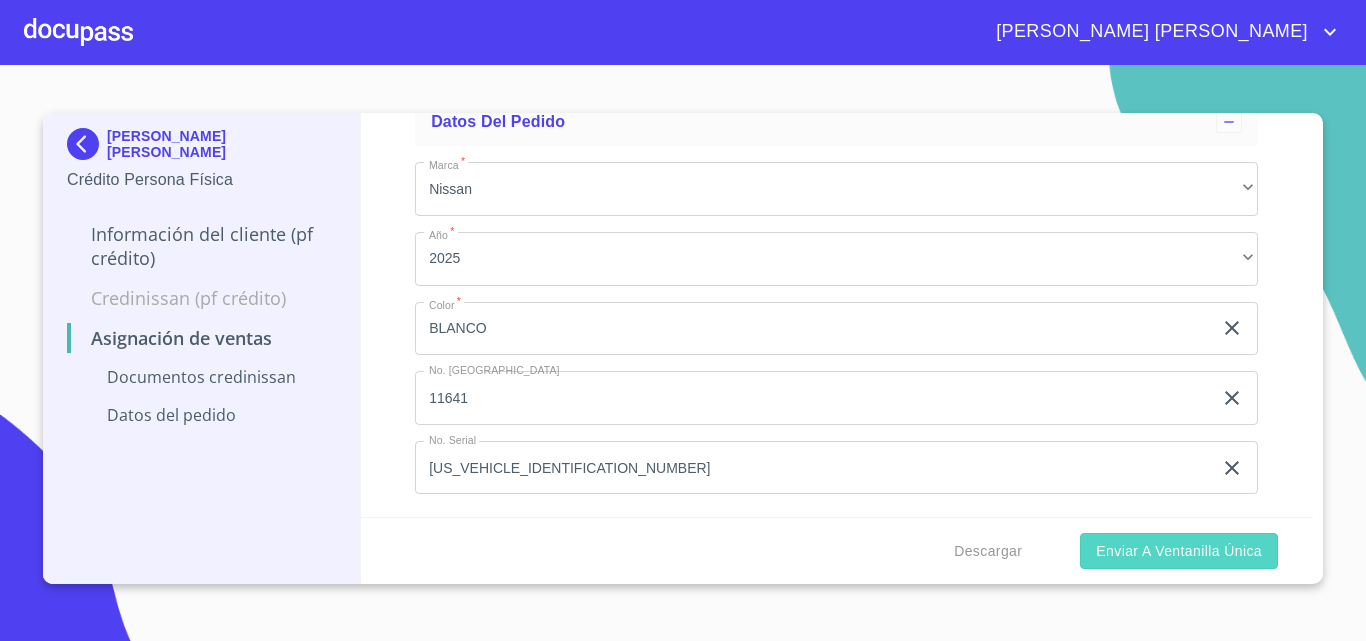 scroll, scrollTop: 502, scrollLeft: 0, axis: vertical 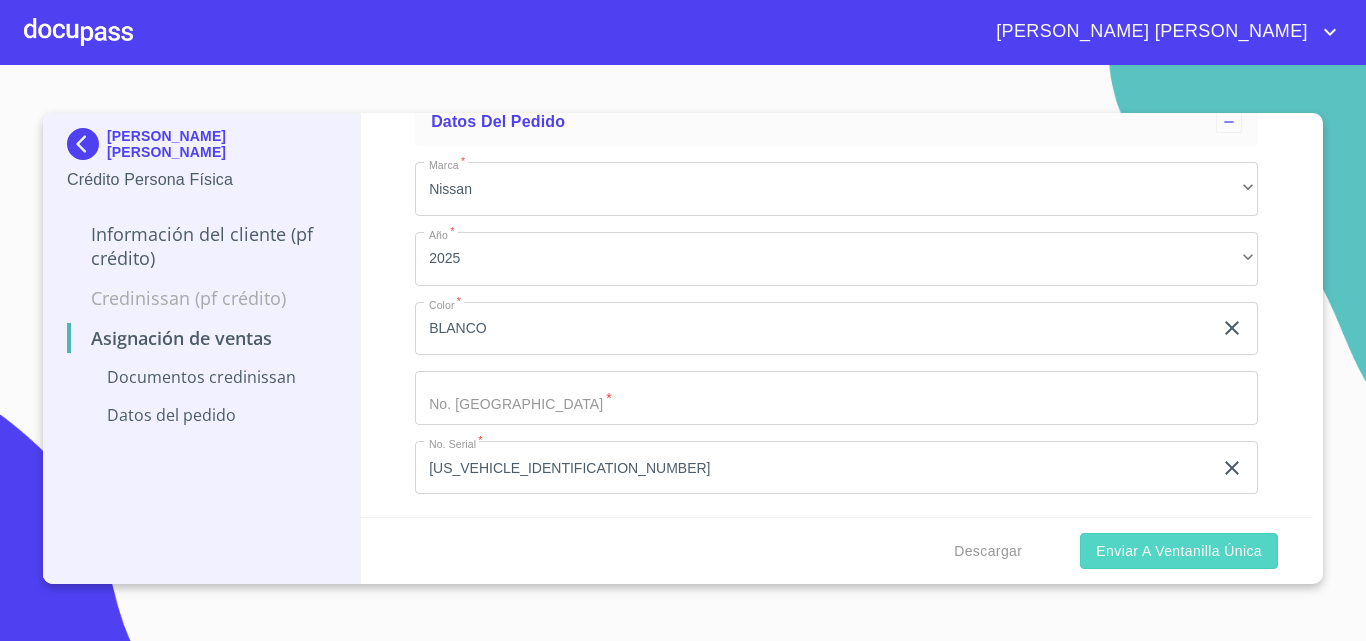 click on "Enviar a Ventanilla única" at bounding box center [1179, 551] 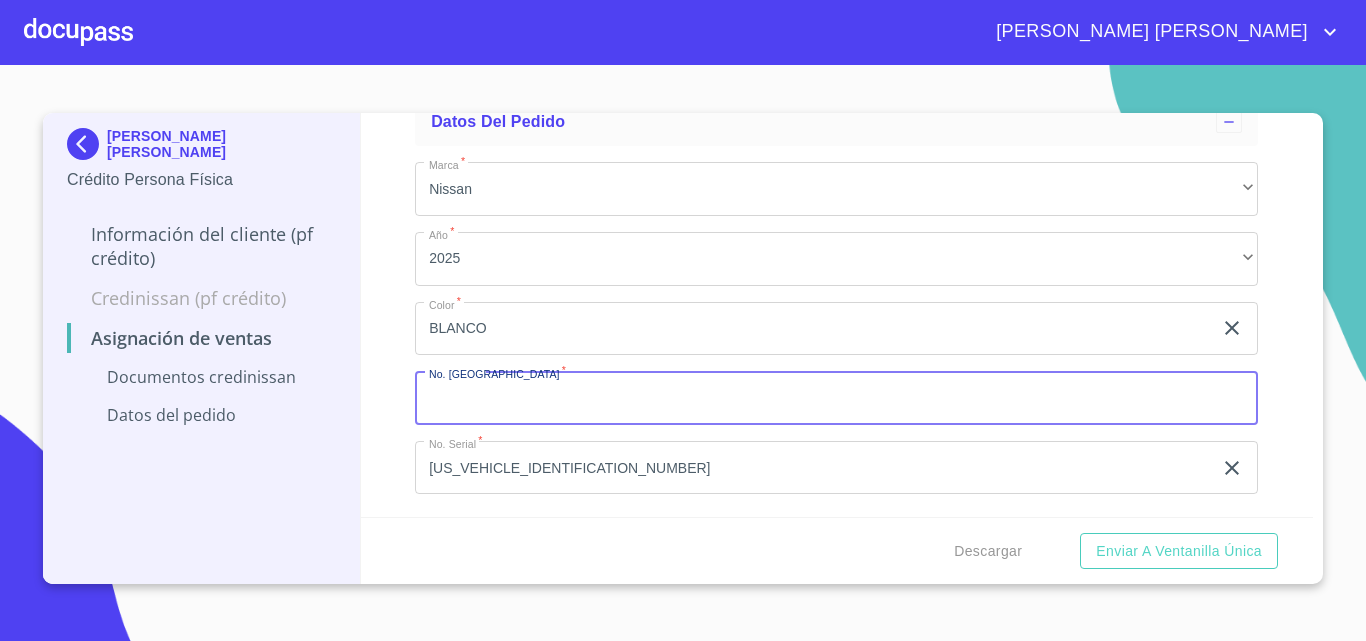 click on "Marca   *" at bounding box center [836, 398] 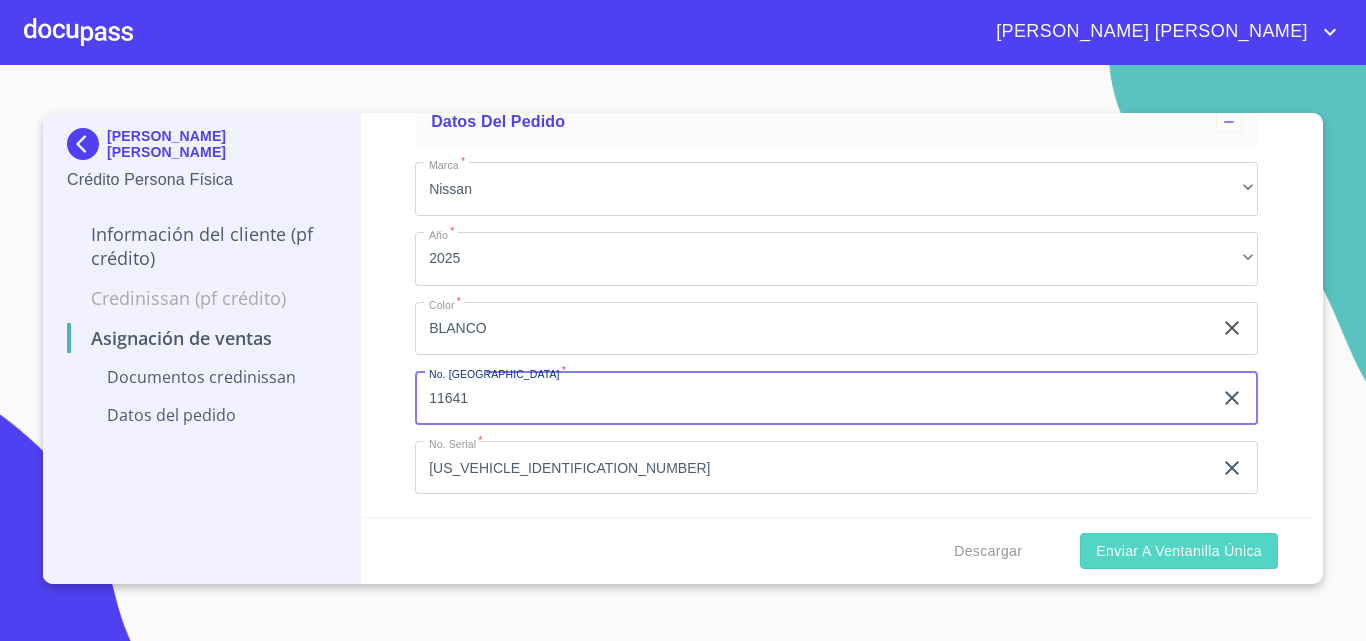 type on "11641" 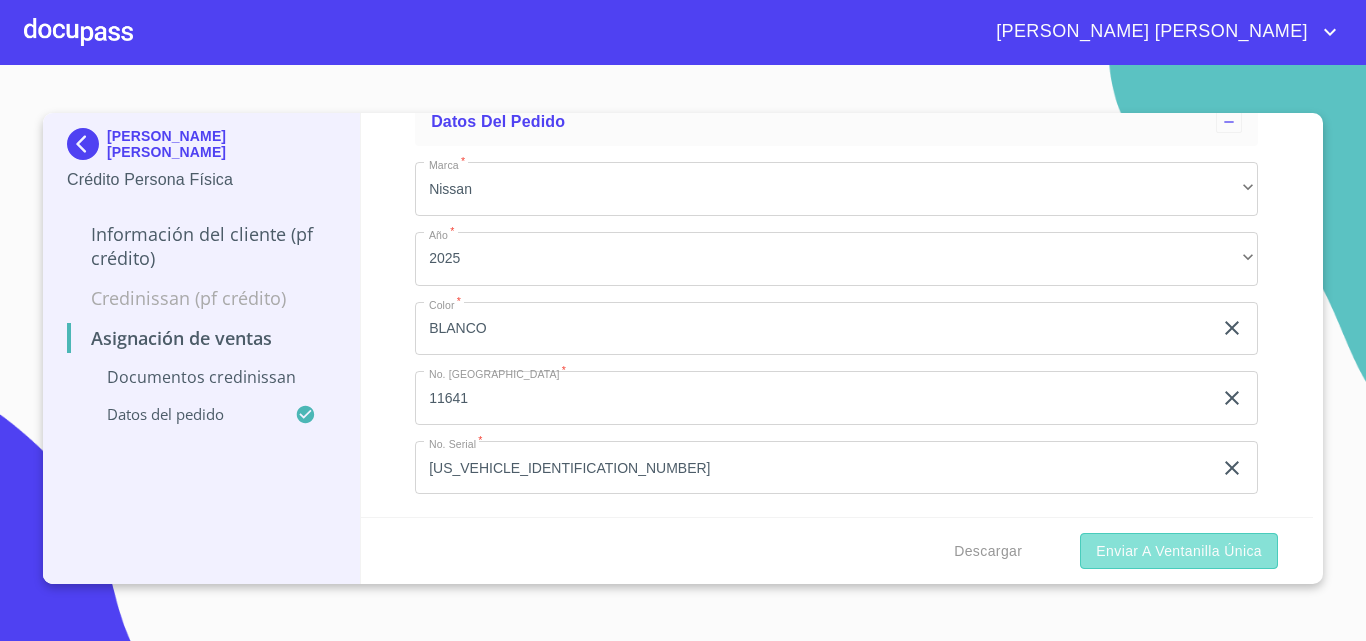 click on "Enviar a Ventanilla única" at bounding box center (1179, 551) 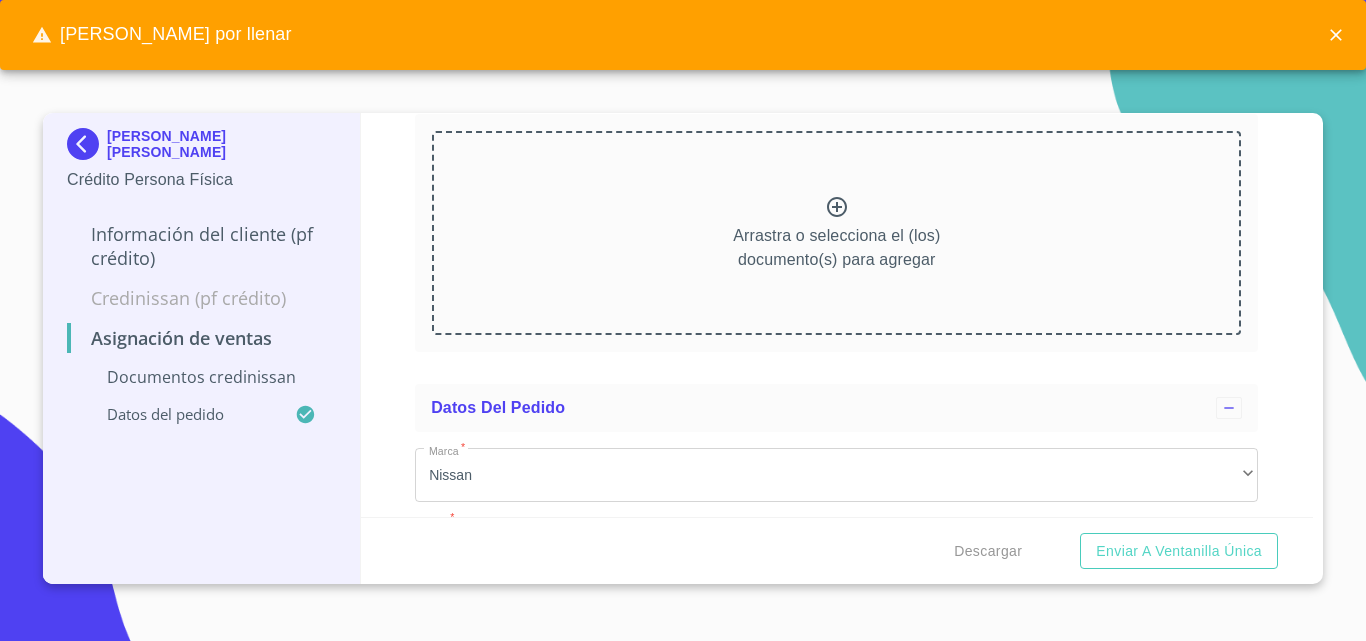 scroll, scrollTop: 102, scrollLeft: 0, axis: vertical 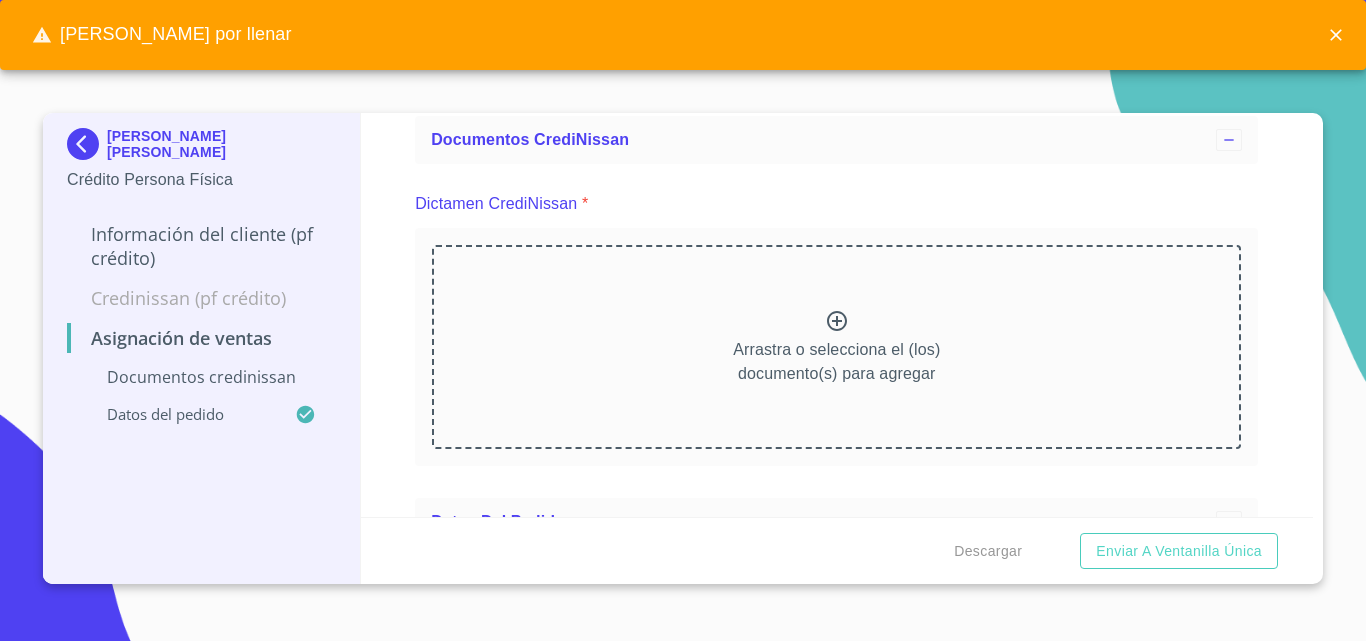 click 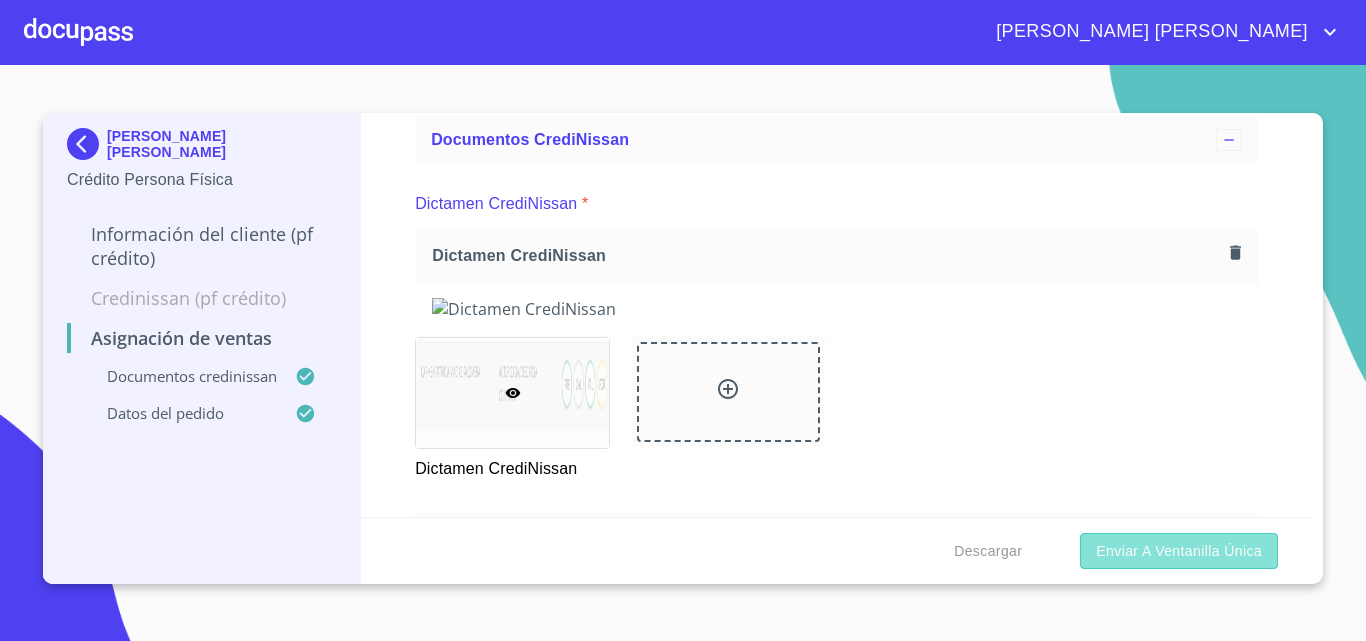 click on "Enviar a Ventanilla única" at bounding box center [1179, 551] 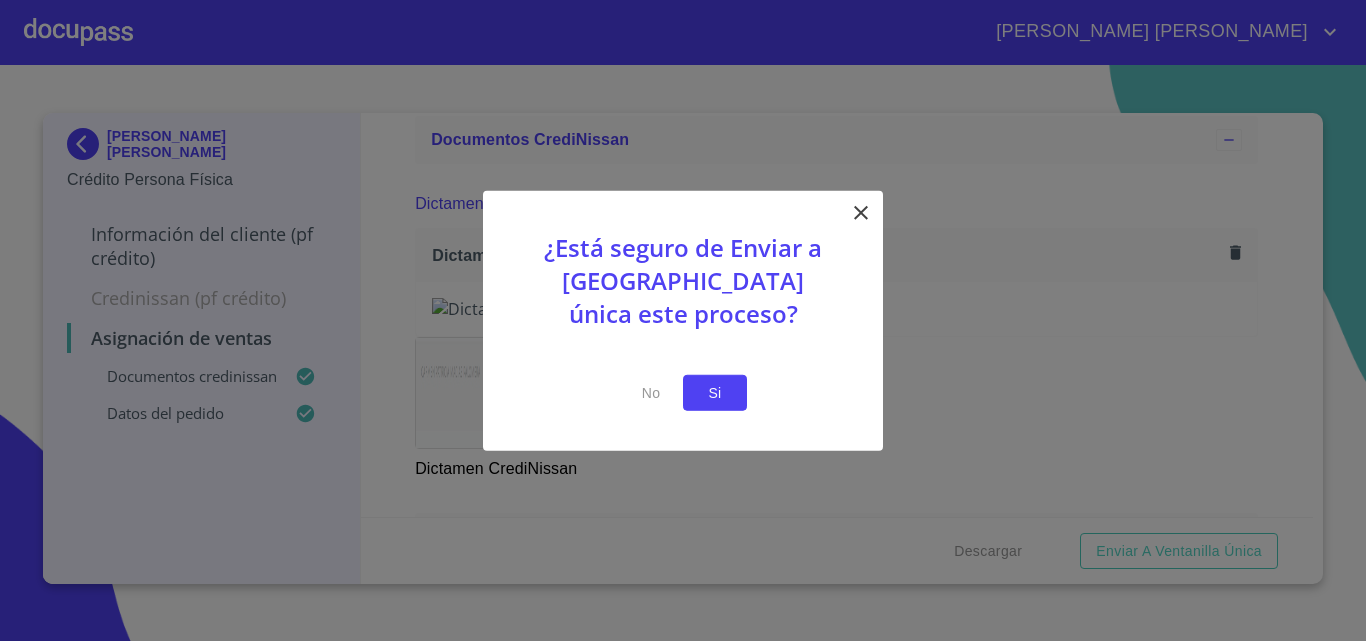 click on "Si" at bounding box center [715, 392] 